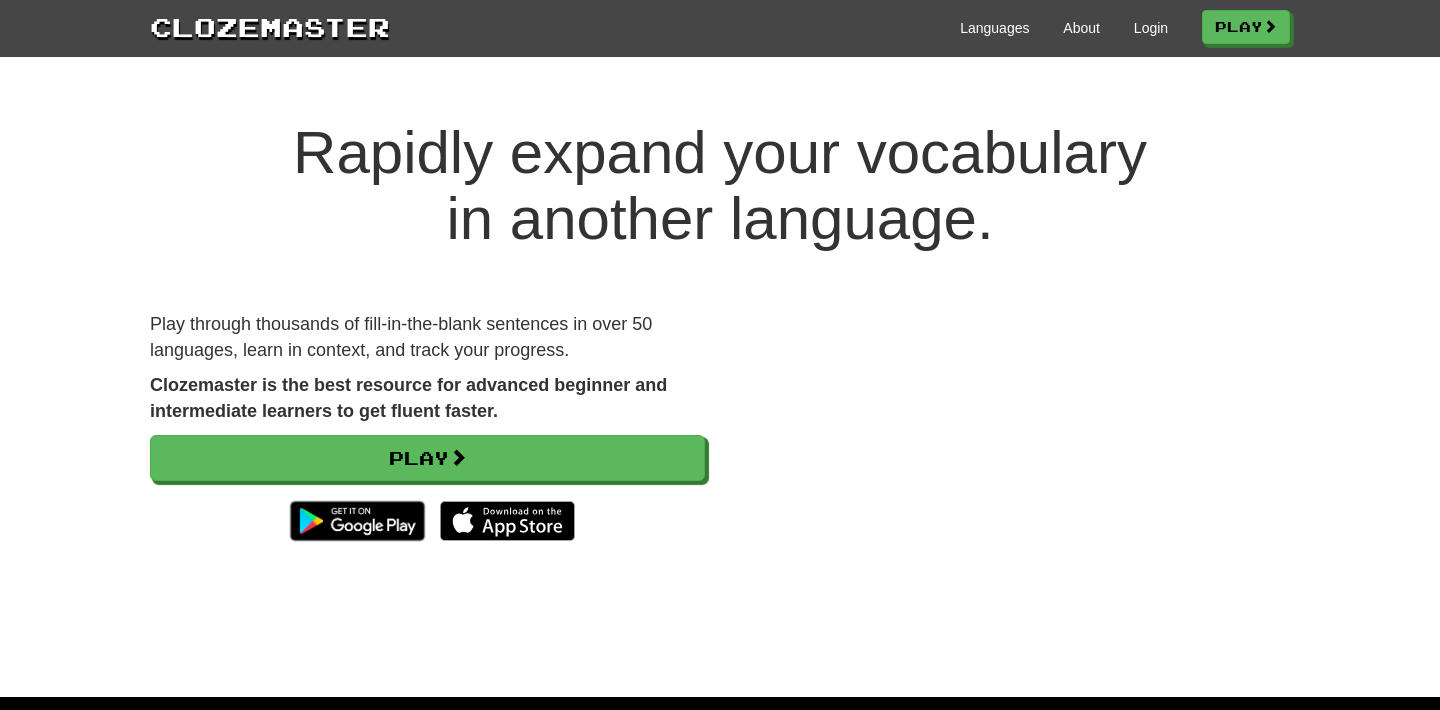 scroll, scrollTop: 0, scrollLeft: 0, axis: both 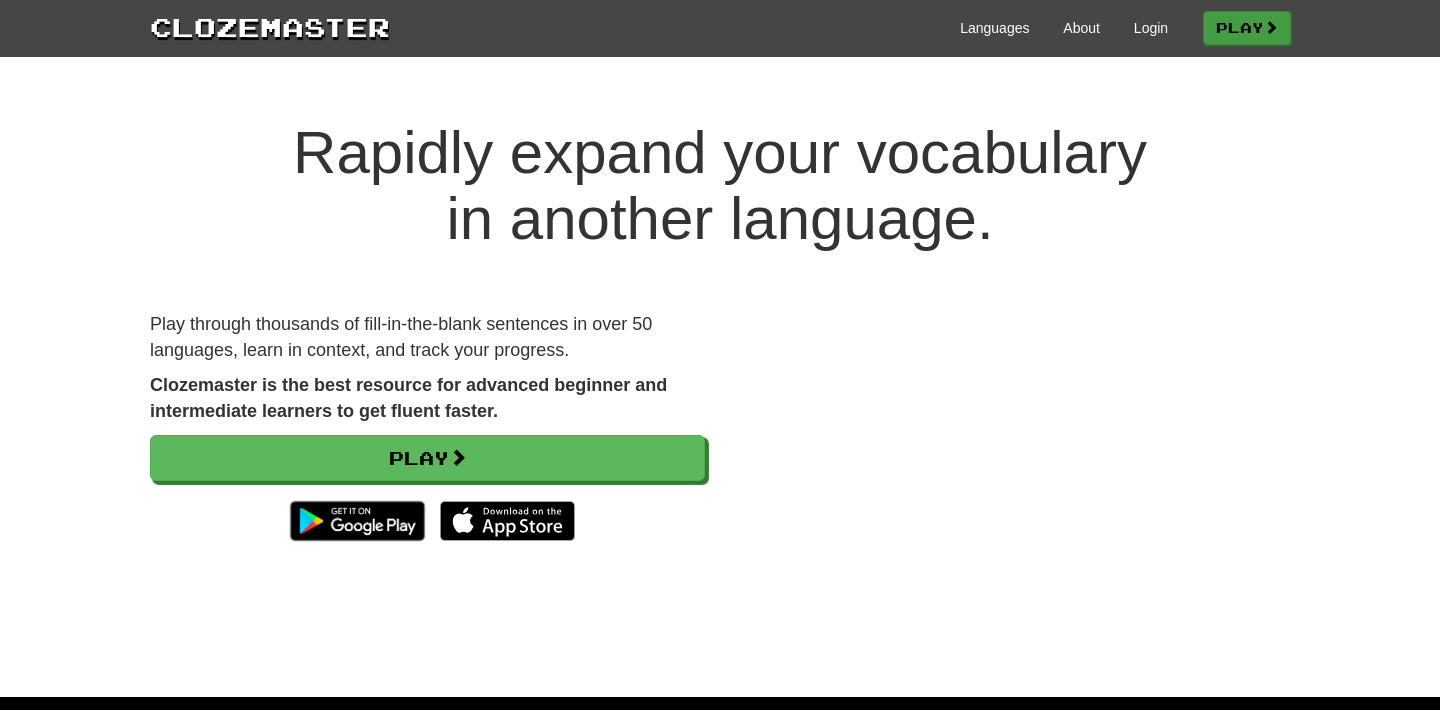 click on "Play" at bounding box center [1247, 28] 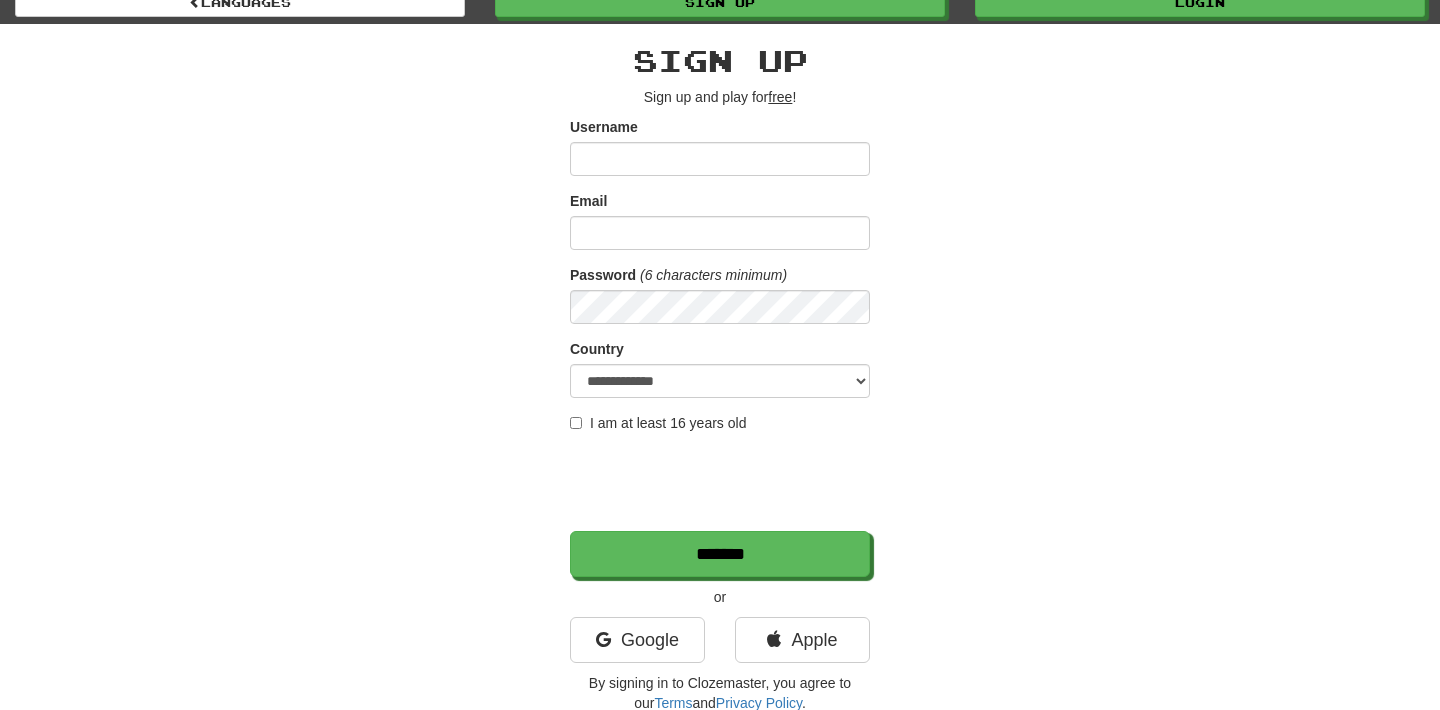 scroll, scrollTop: 127, scrollLeft: 0, axis: vertical 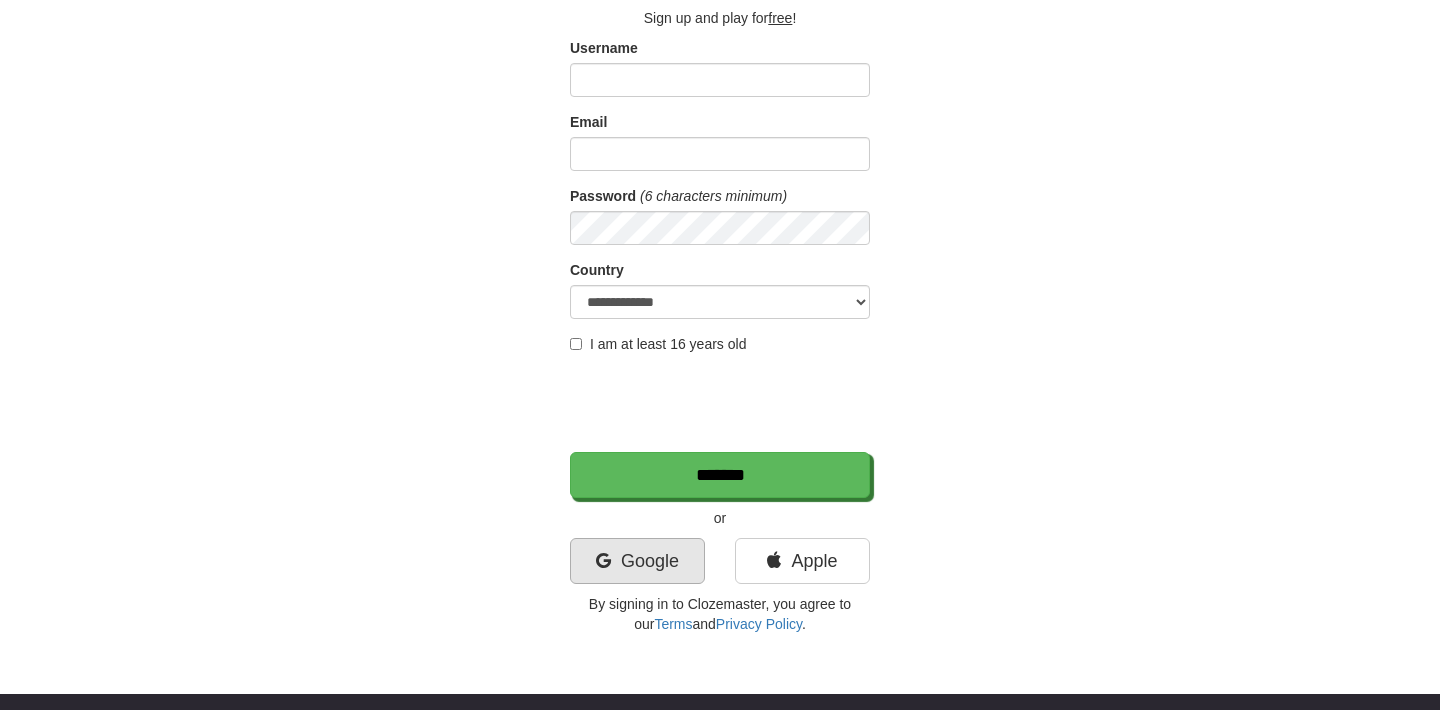click on "Google" at bounding box center (637, 561) 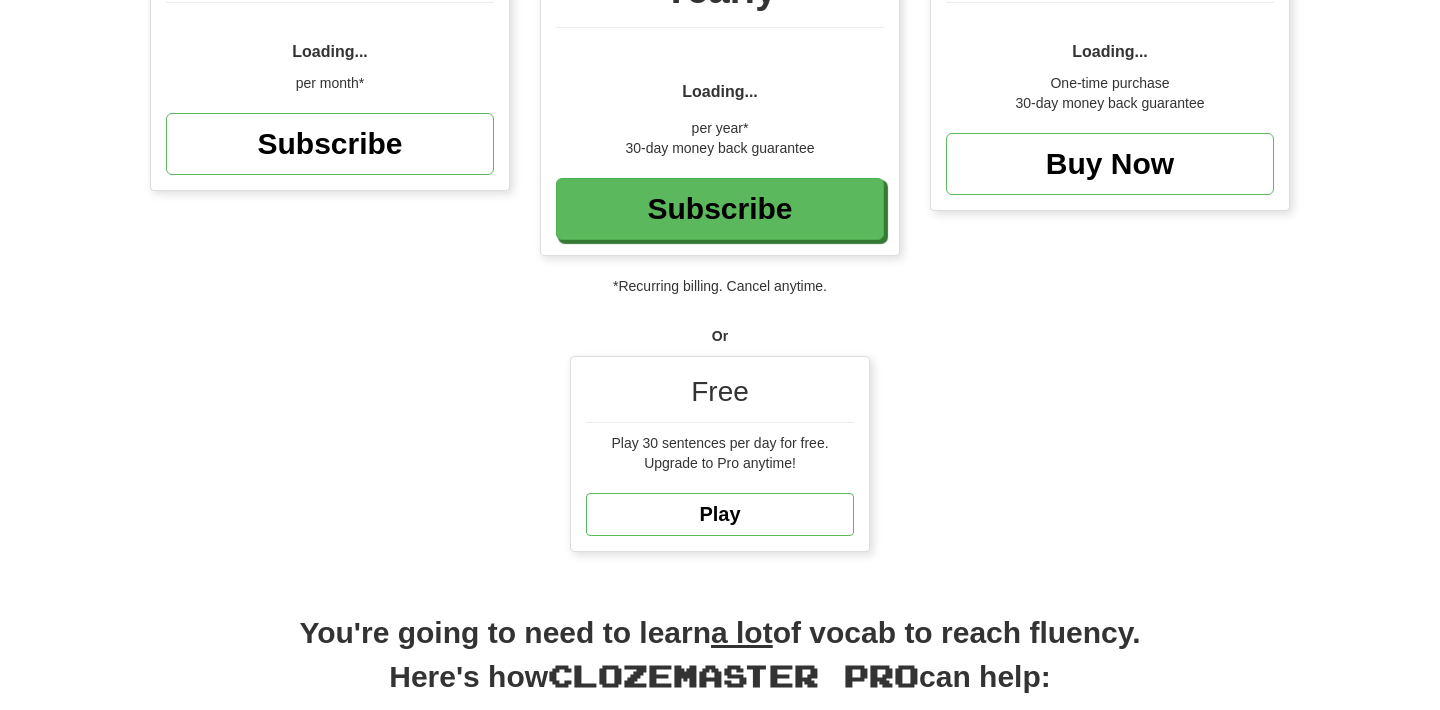 scroll, scrollTop: 252, scrollLeft: 0, axis: vertical 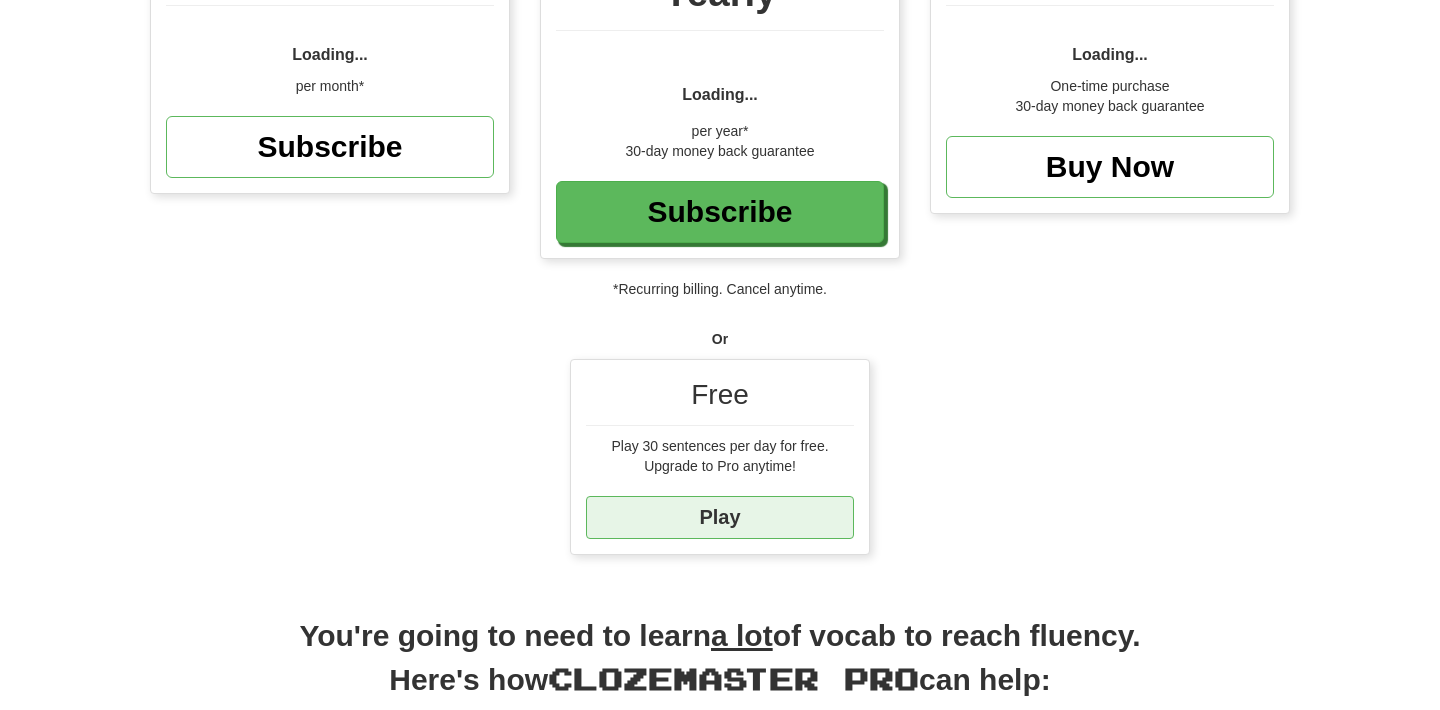 click on "Play" at bounding box center [720, 517] 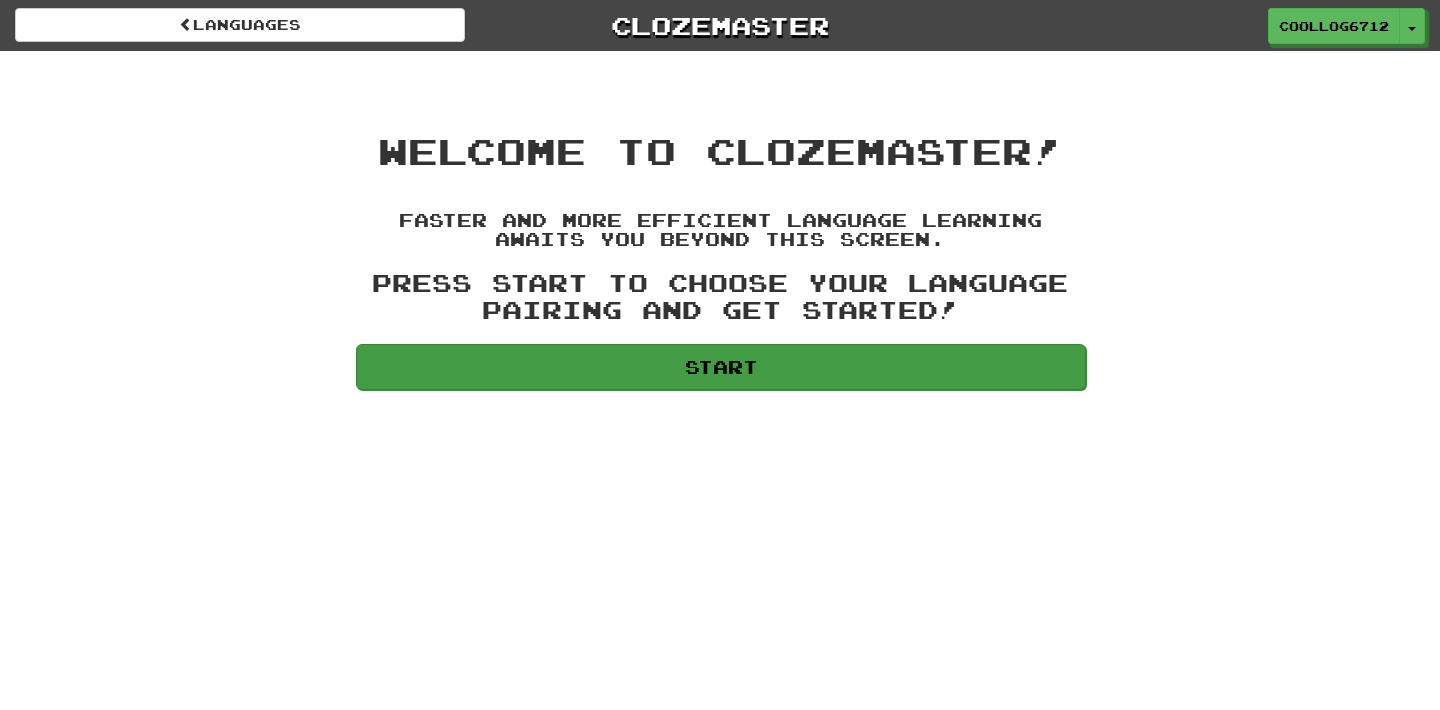 scroll, scrollTop: 0, scrollLeft: 0, axis: both 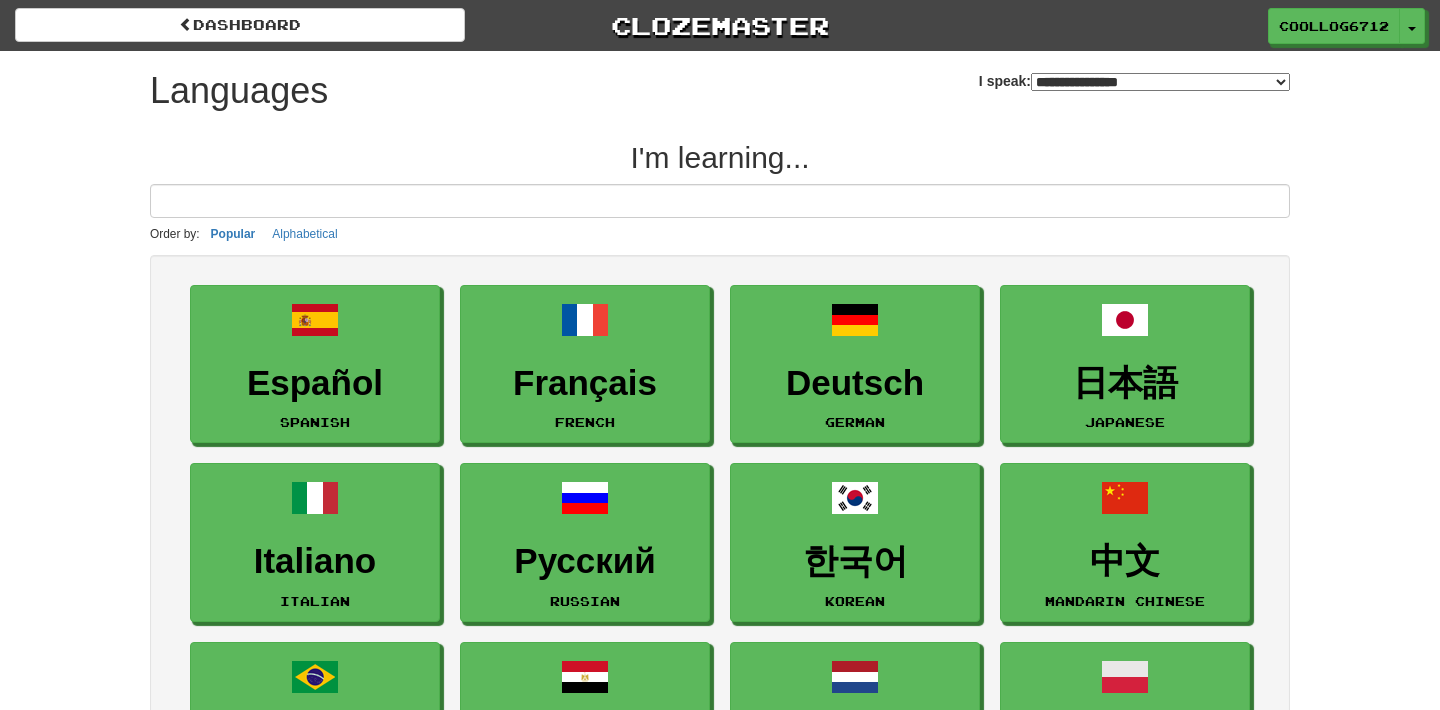 select on "*******" 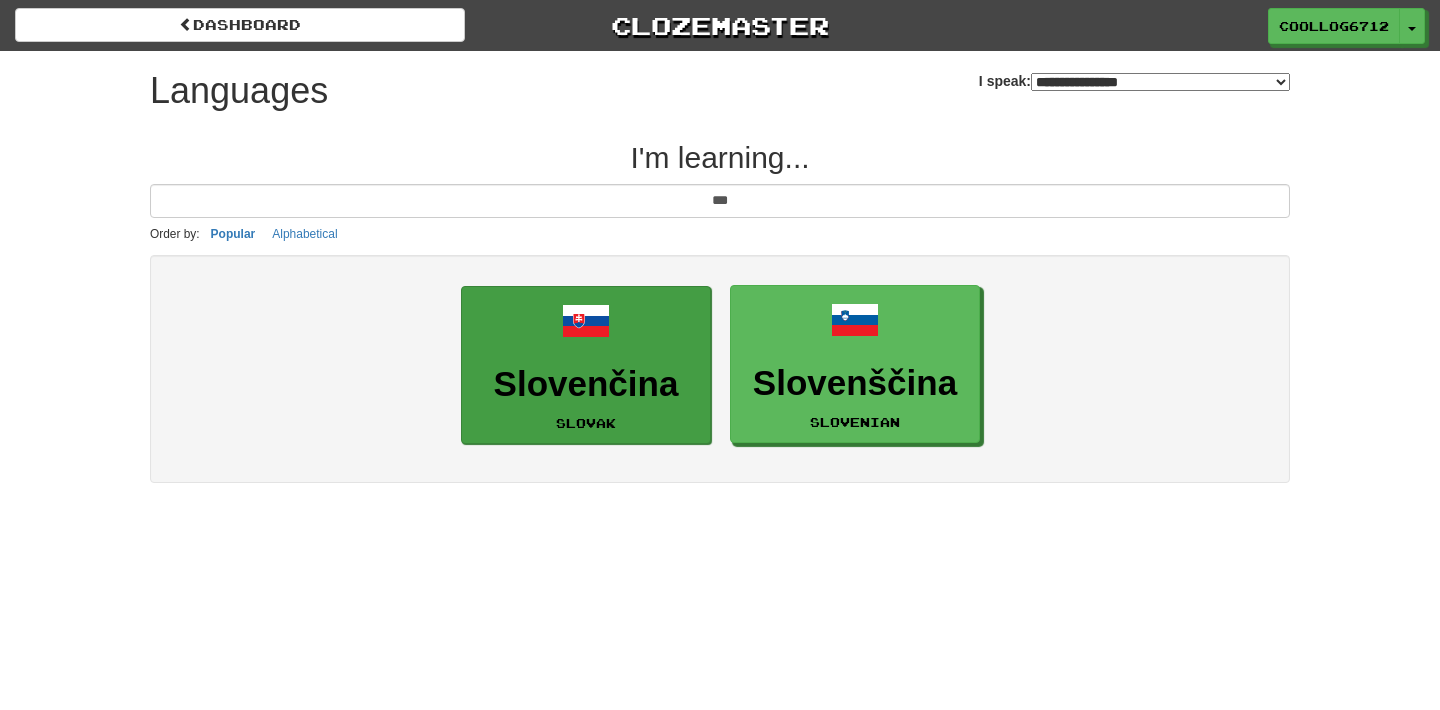 type on "***" 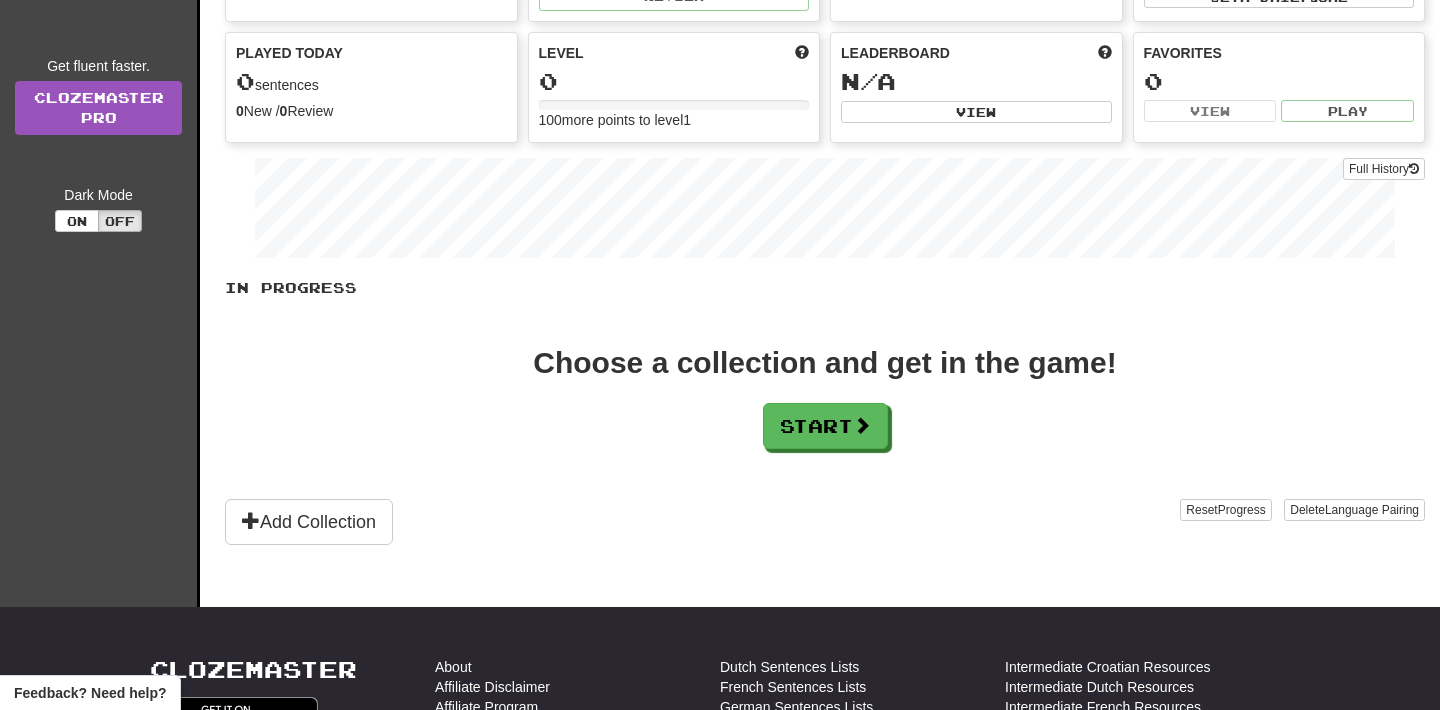 scroll, scrollTop: 149, scrollLeft: 0, axis: vertical 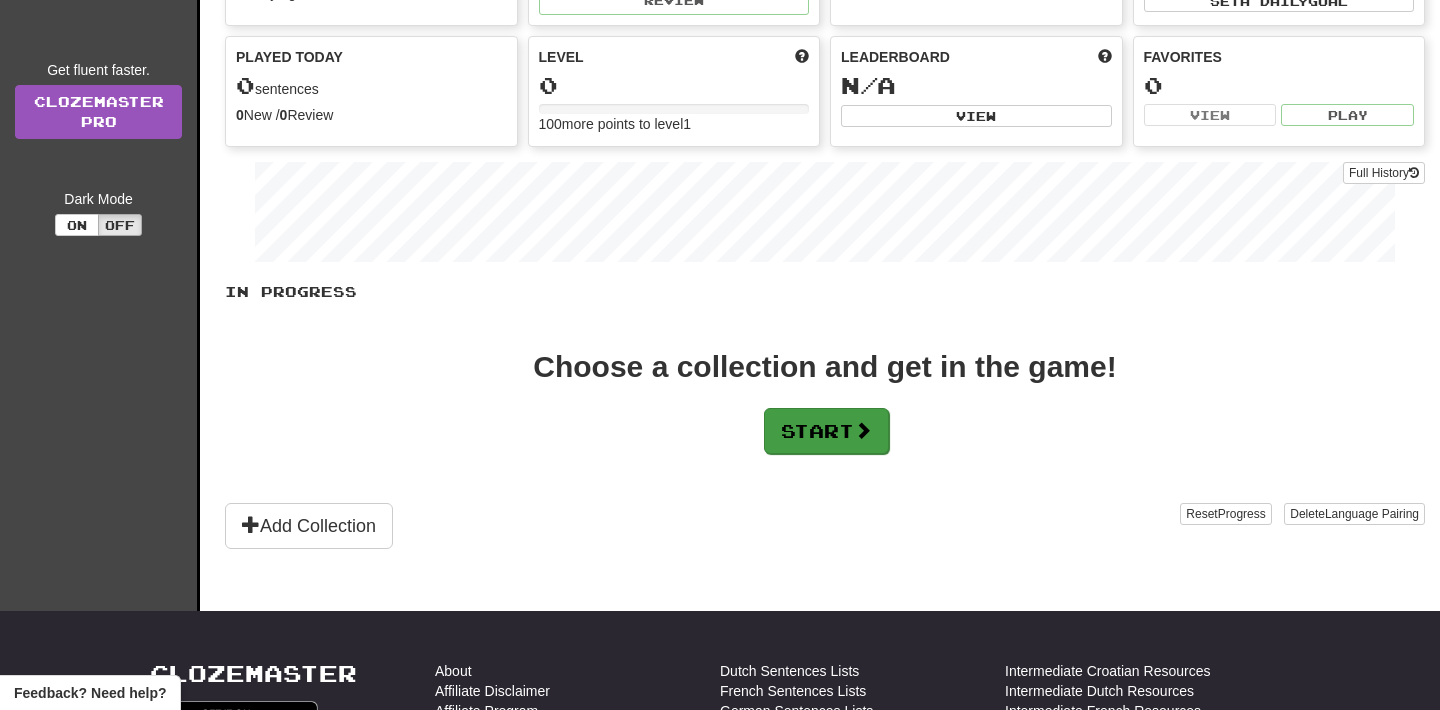 click on "Start" at bounding box center [826, 431] 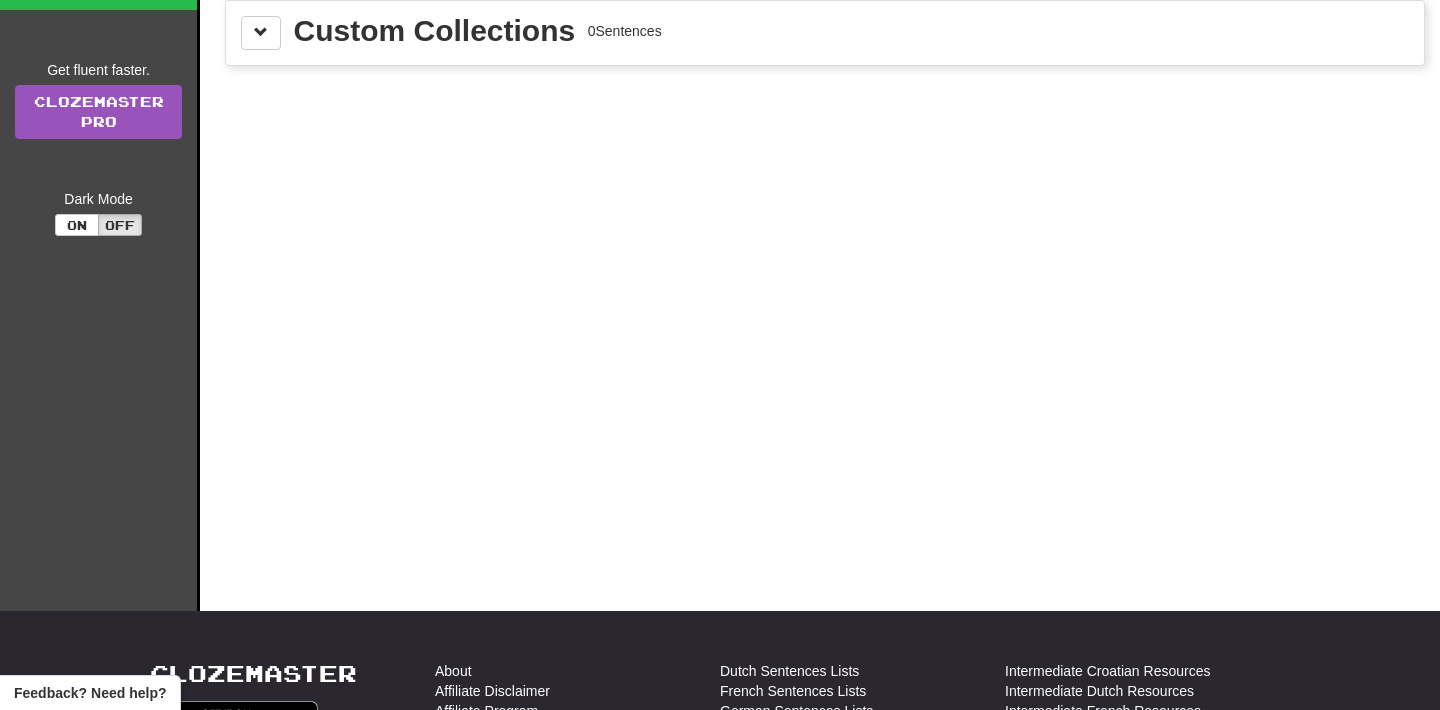 scroll, scrollTop: 0, scrollLeft: 0, axis: both 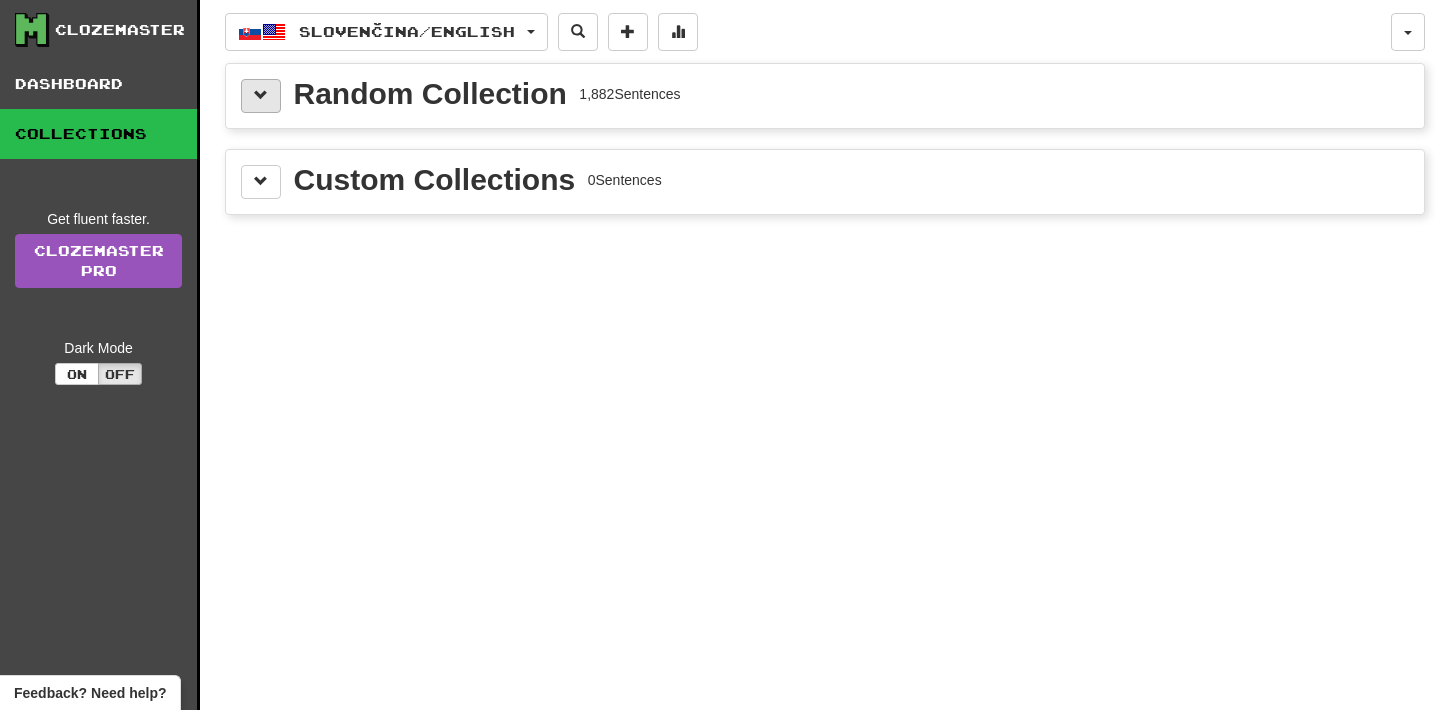 click at bounding box center [261, 95] 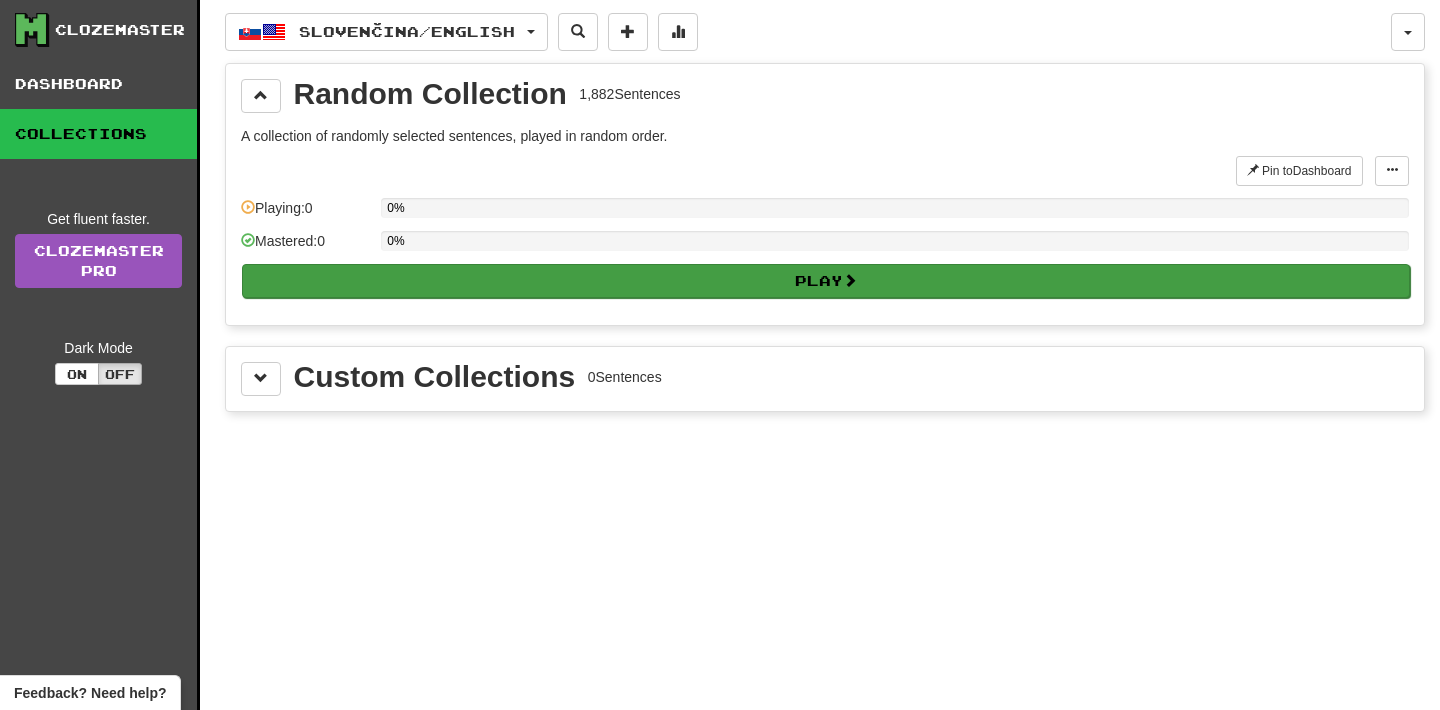 click on "Play" at bounding box center [826, 281] 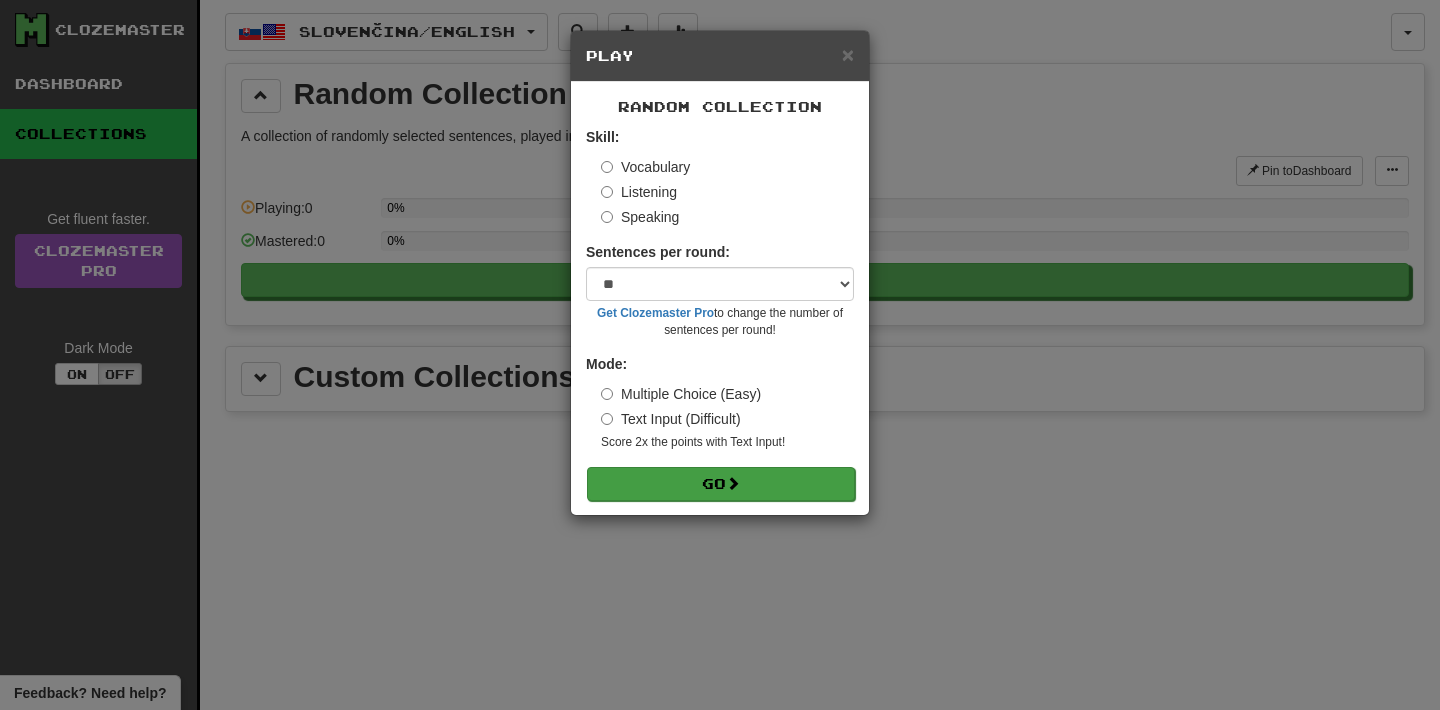 click on "Go" at bounding box center [721, 484] 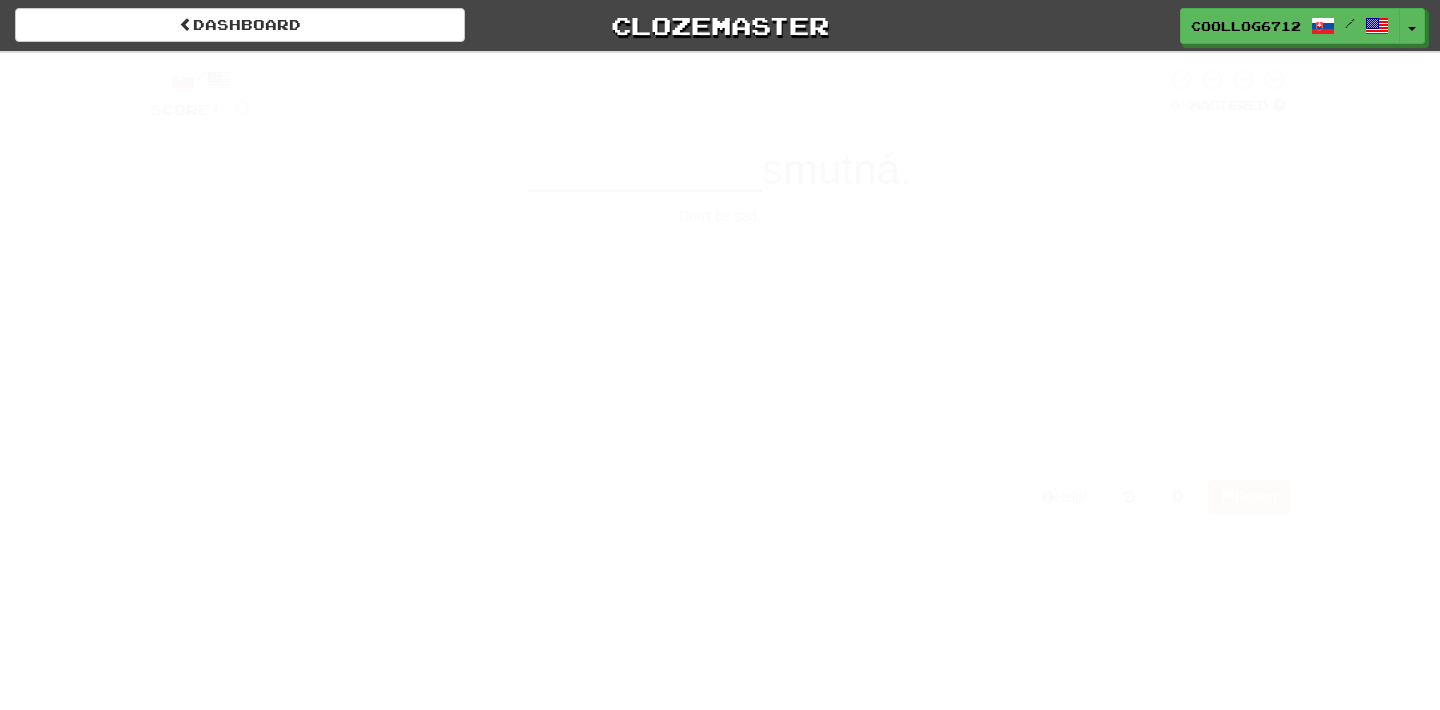 scroll, scrollTop: 0, scrollLeft: 0, axis: both 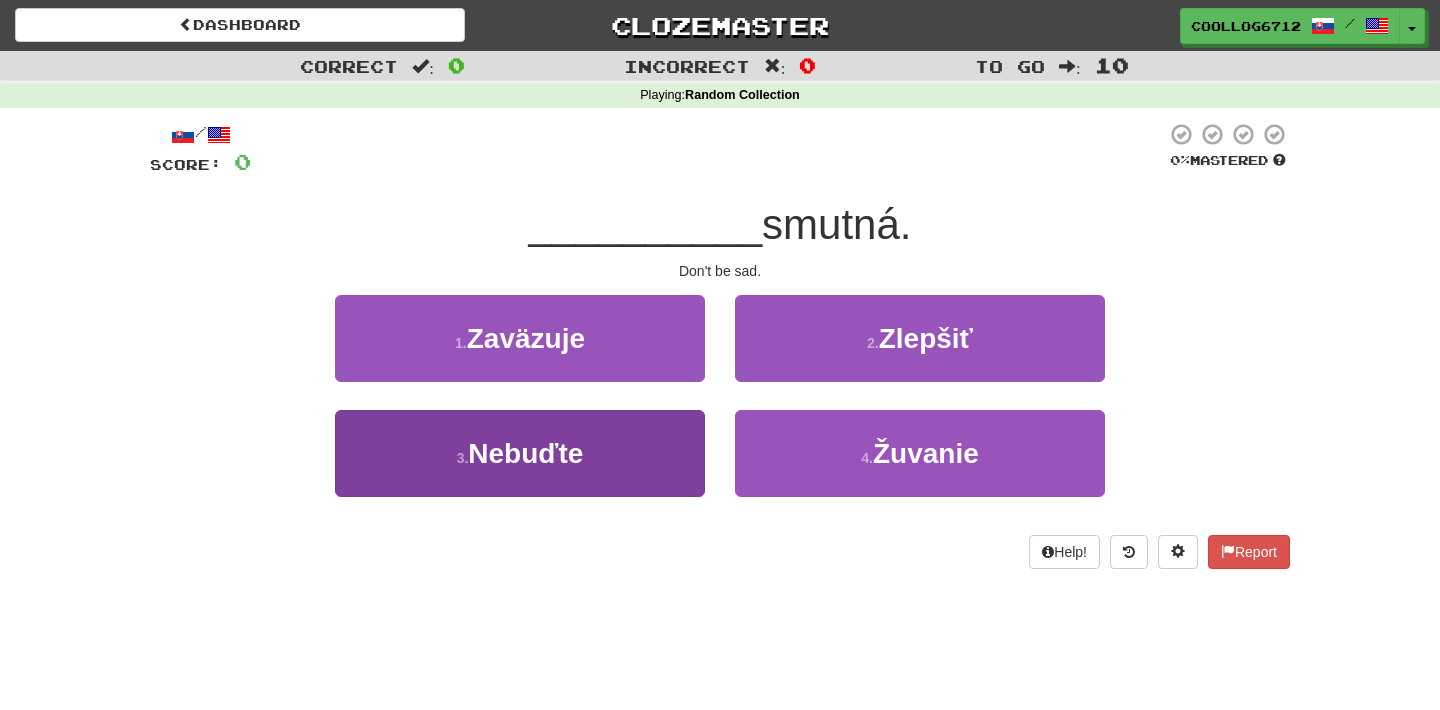 click on "3 .  Nebuďte" at bounding box center (520, 453) 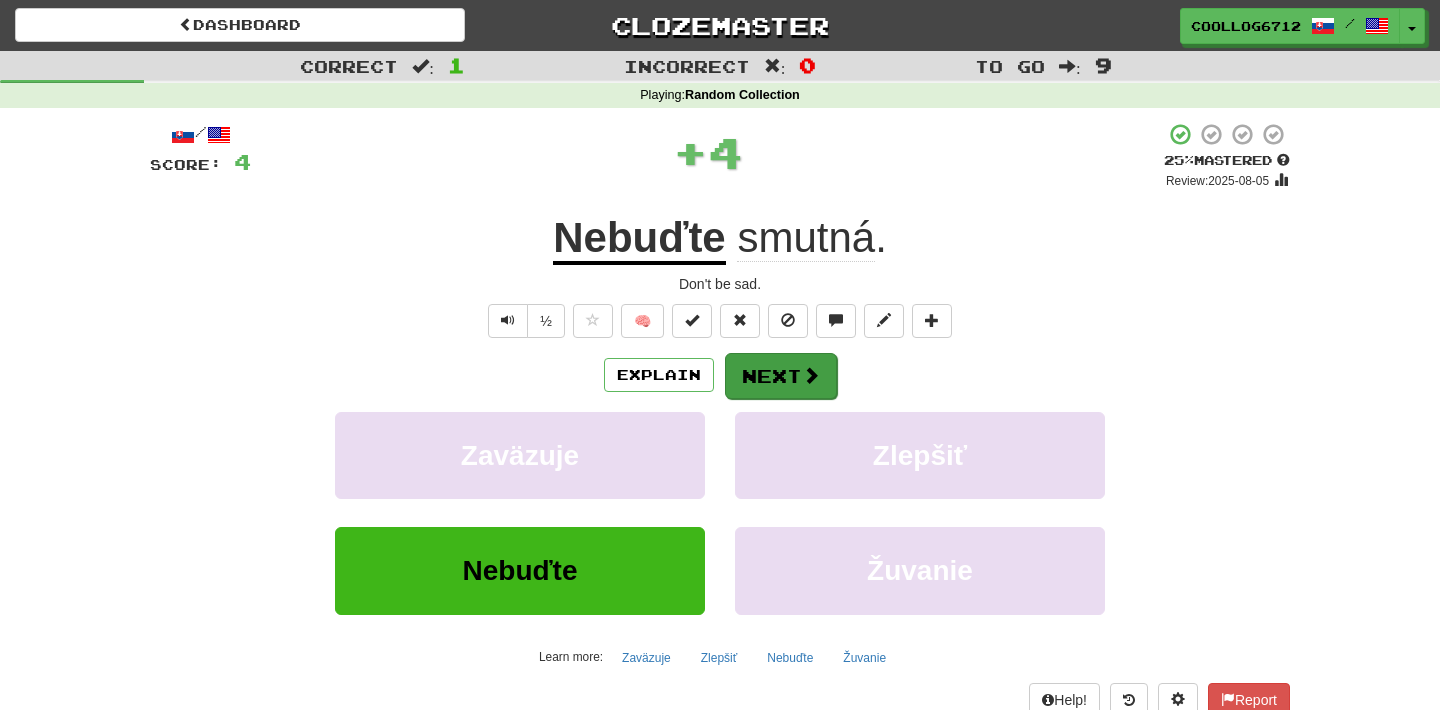 click on "Next" at bounding box center (781, 376) 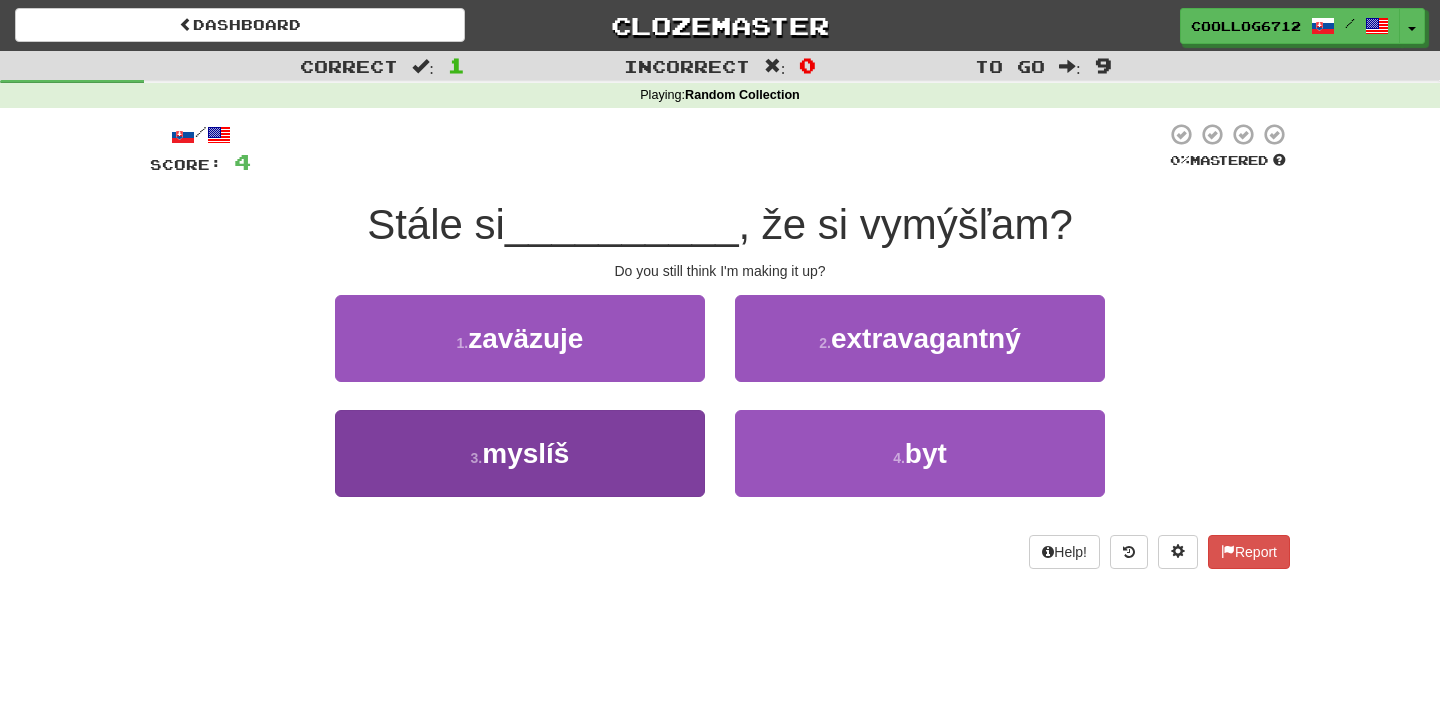click on "3 .  myslíš" at bounding box center (520, 453) 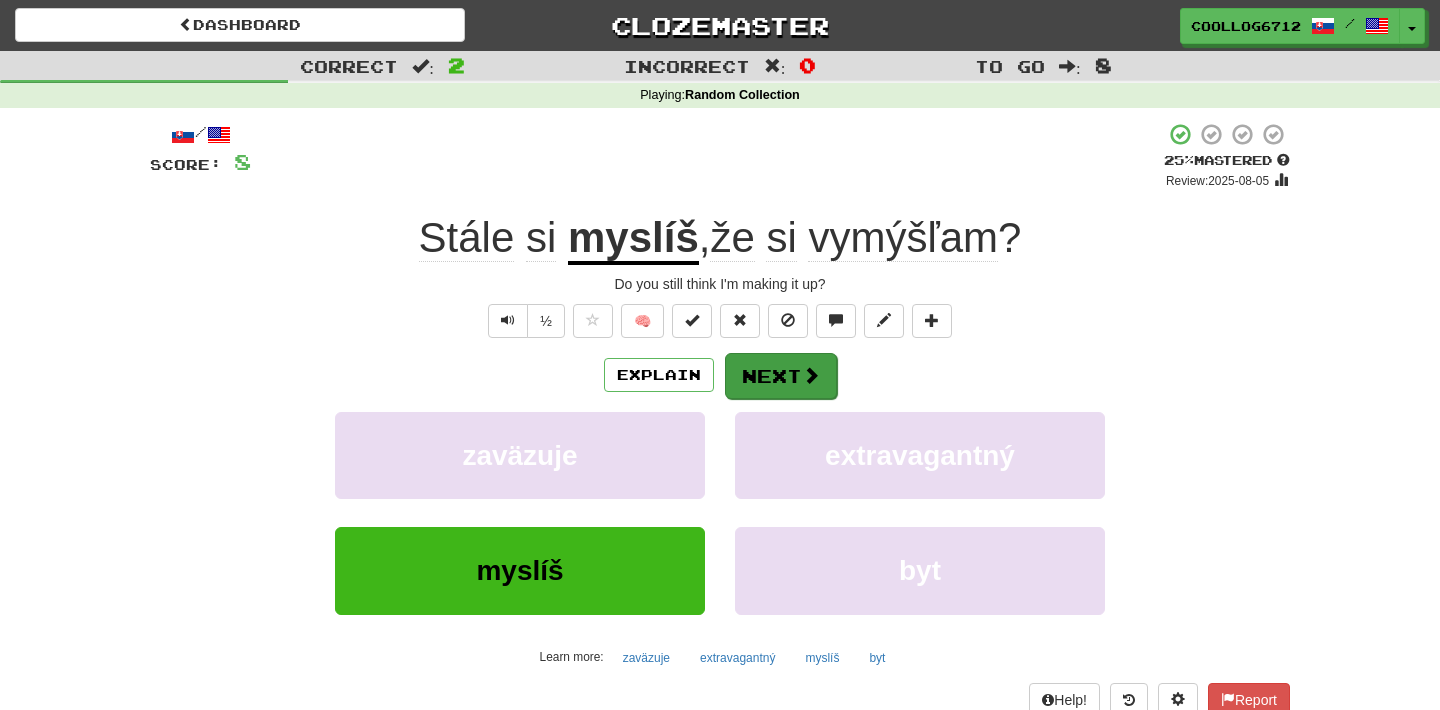 click on "Next" at bounding box center [781, 376] 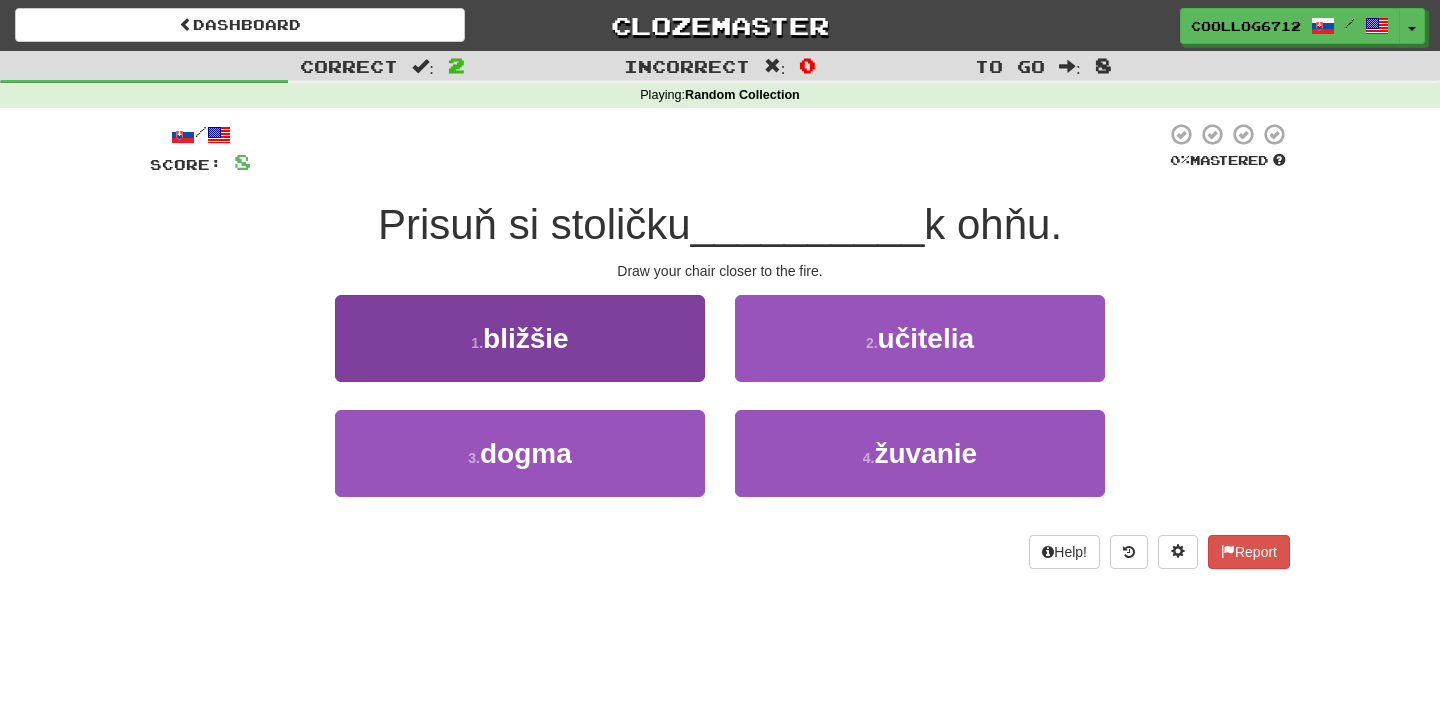click on "1 .  bližšie" at bounding box center (520, 338) 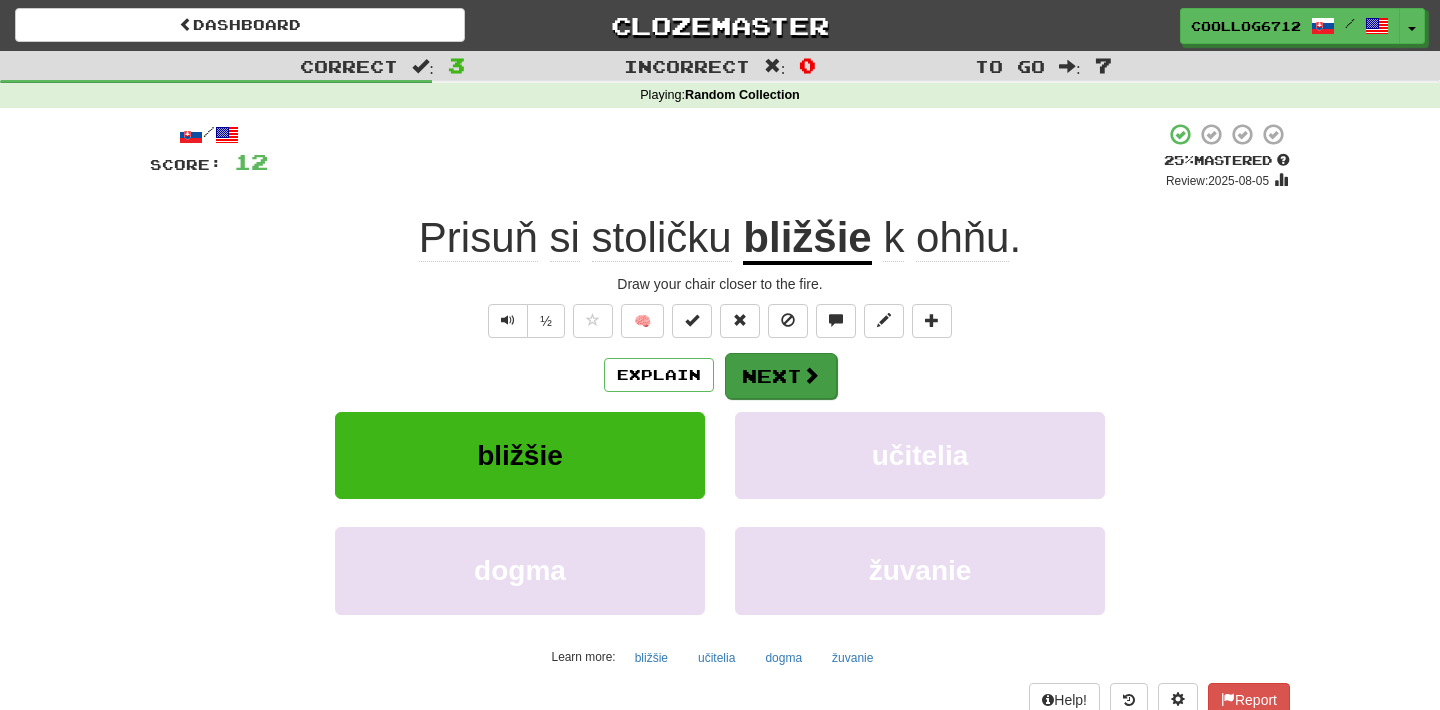 click on "Next" at bounding box center [781, 376] 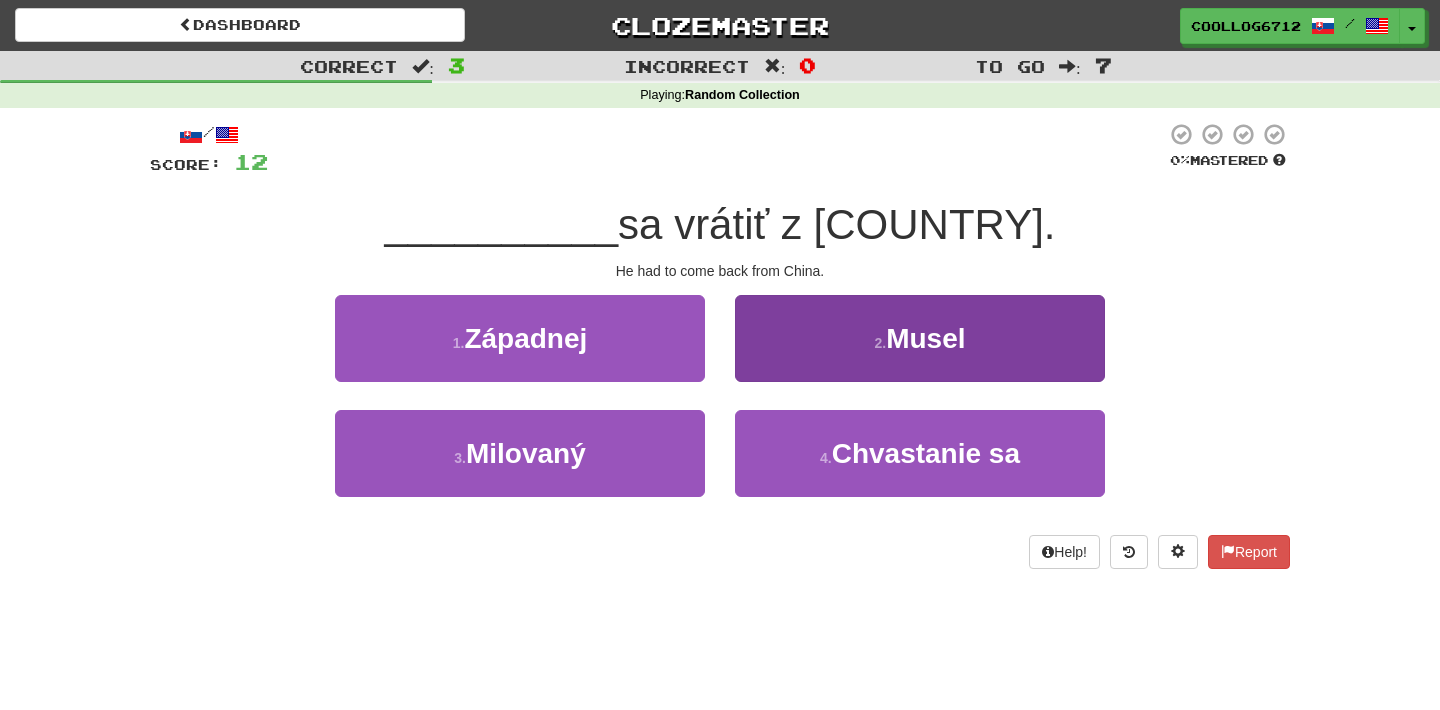 click on "2 .  Musel" at bounding box center [920, 338] 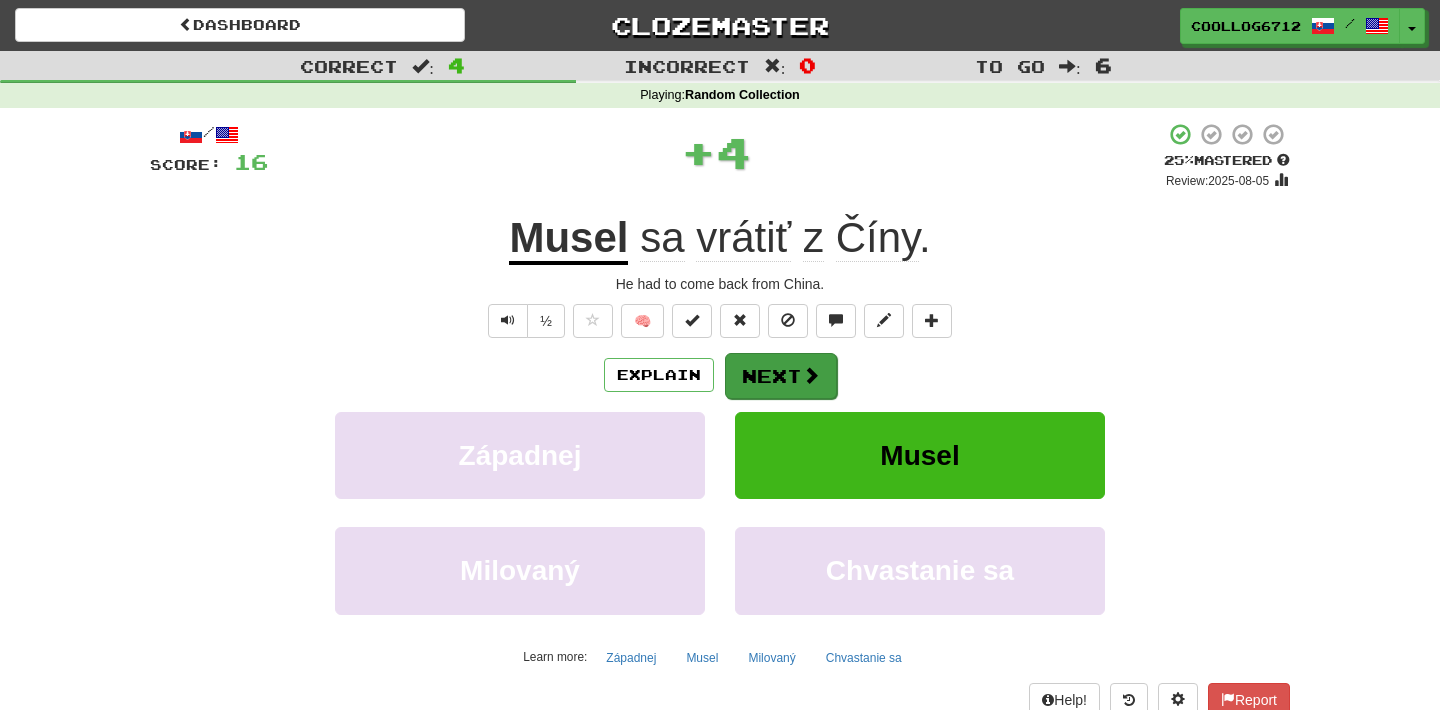 click on "Next" at bounding box center (781, 376) 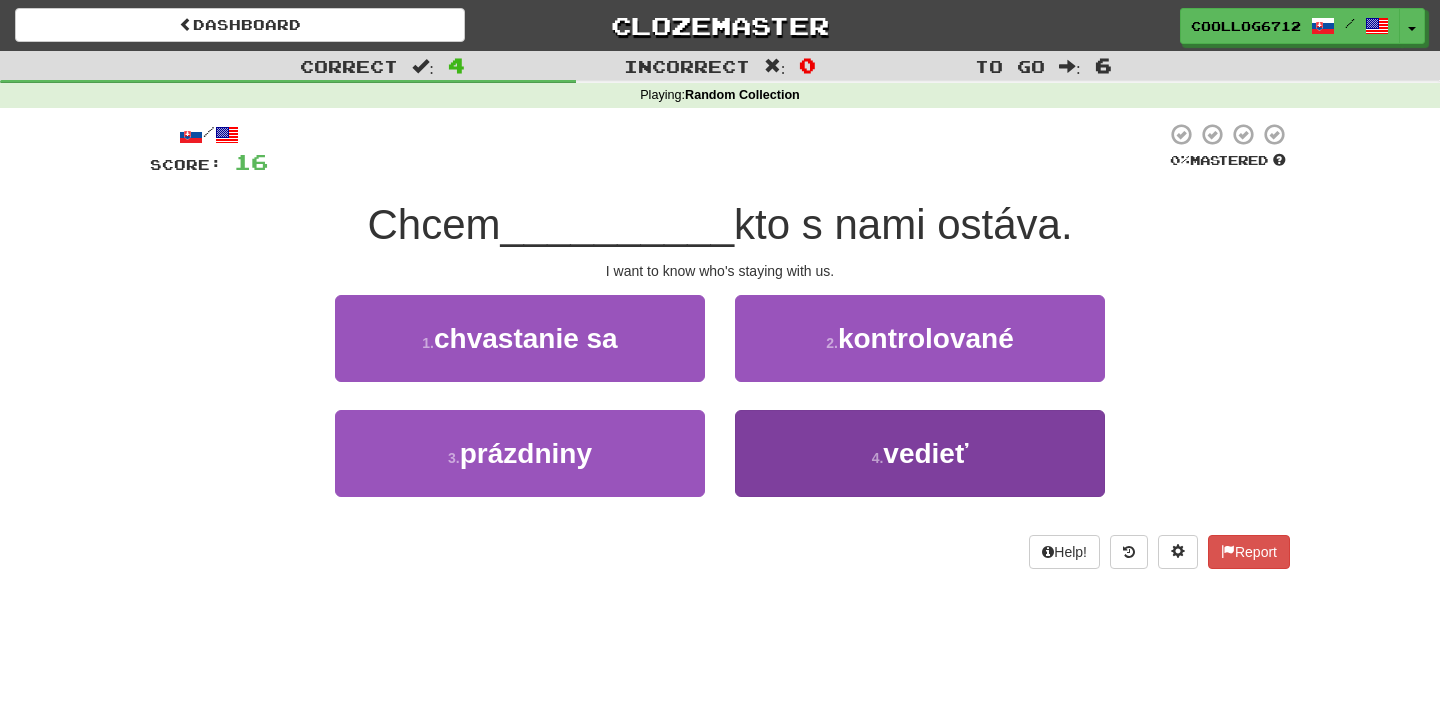 click on "4 .  vedieť" at bounding box center (920, 453) 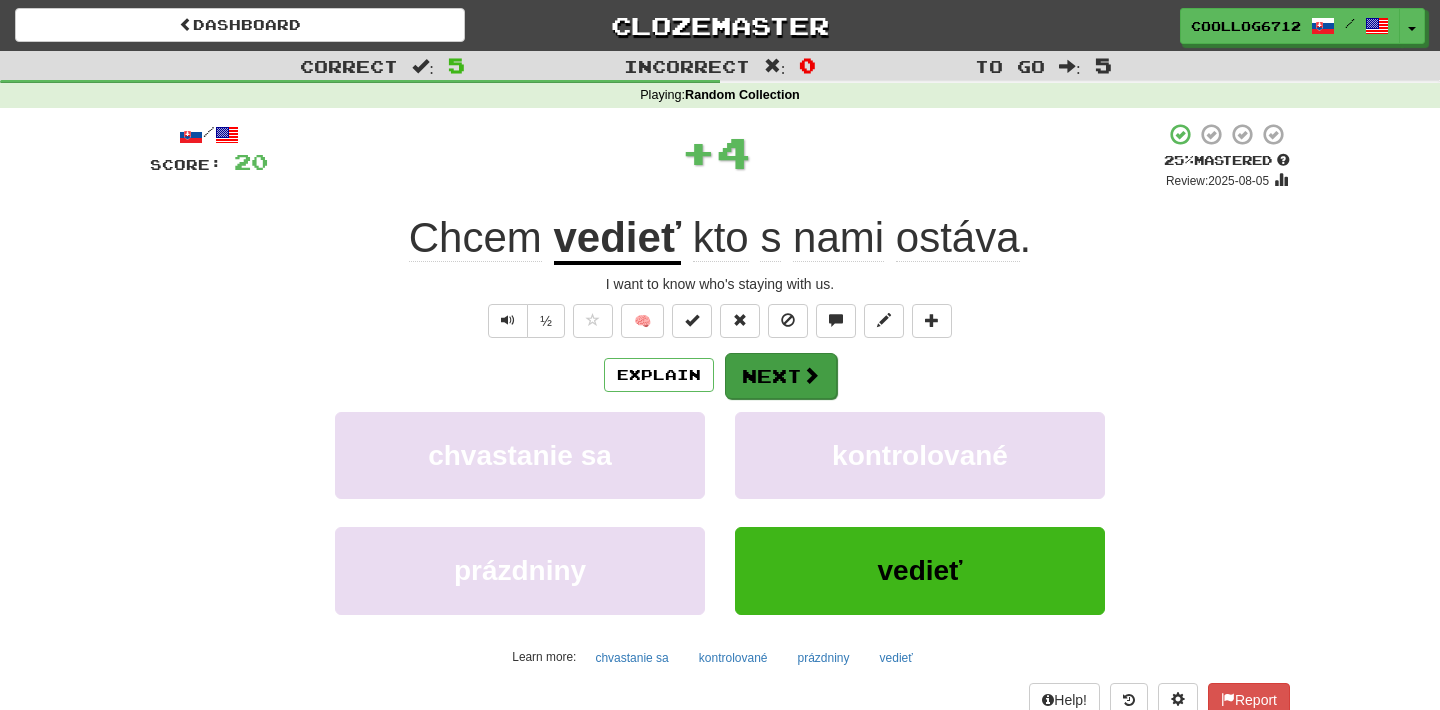 click on "Next" at bounding box center (781, 376) 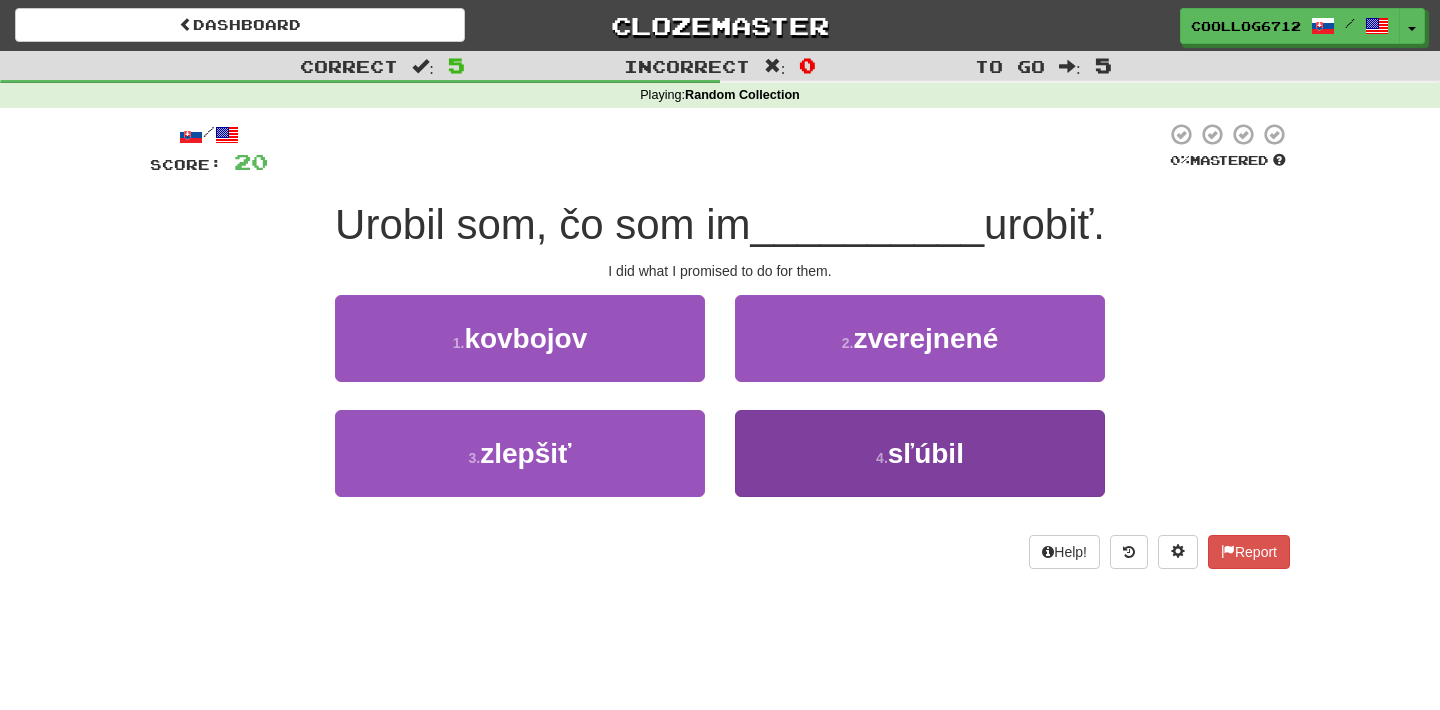 click on "4 .  sľúbil" at bounding box center [920, 453] 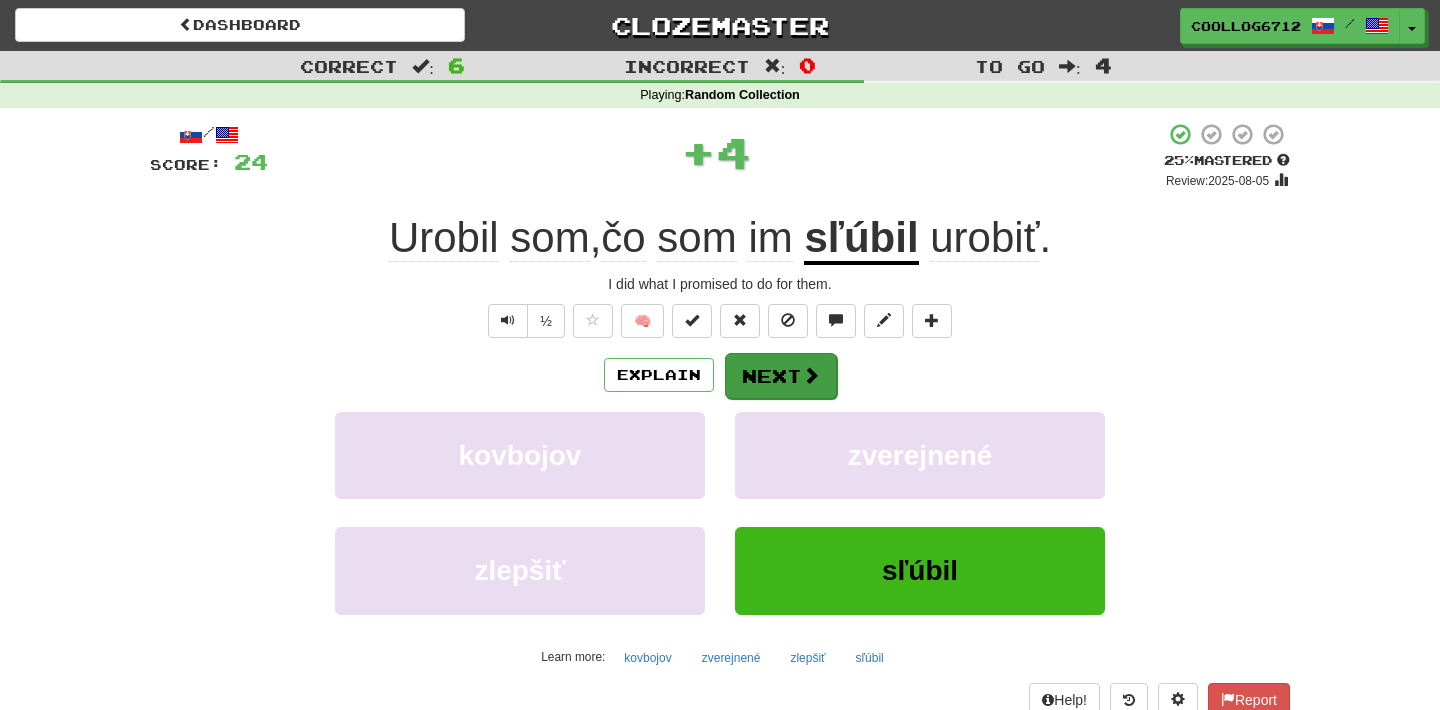 click on "Next" at bounding box center (781, 376) 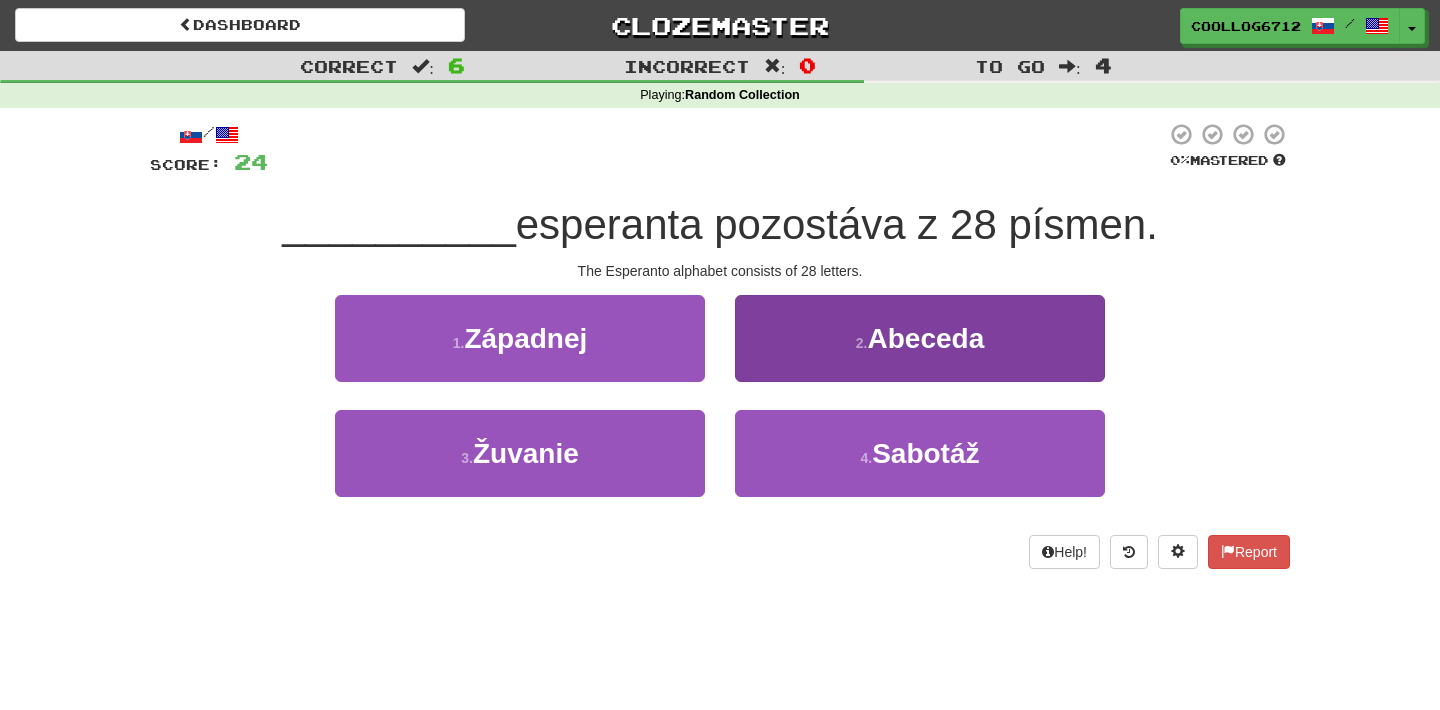 click on "2 .  Abeceda" at bounding box center [920, 338] 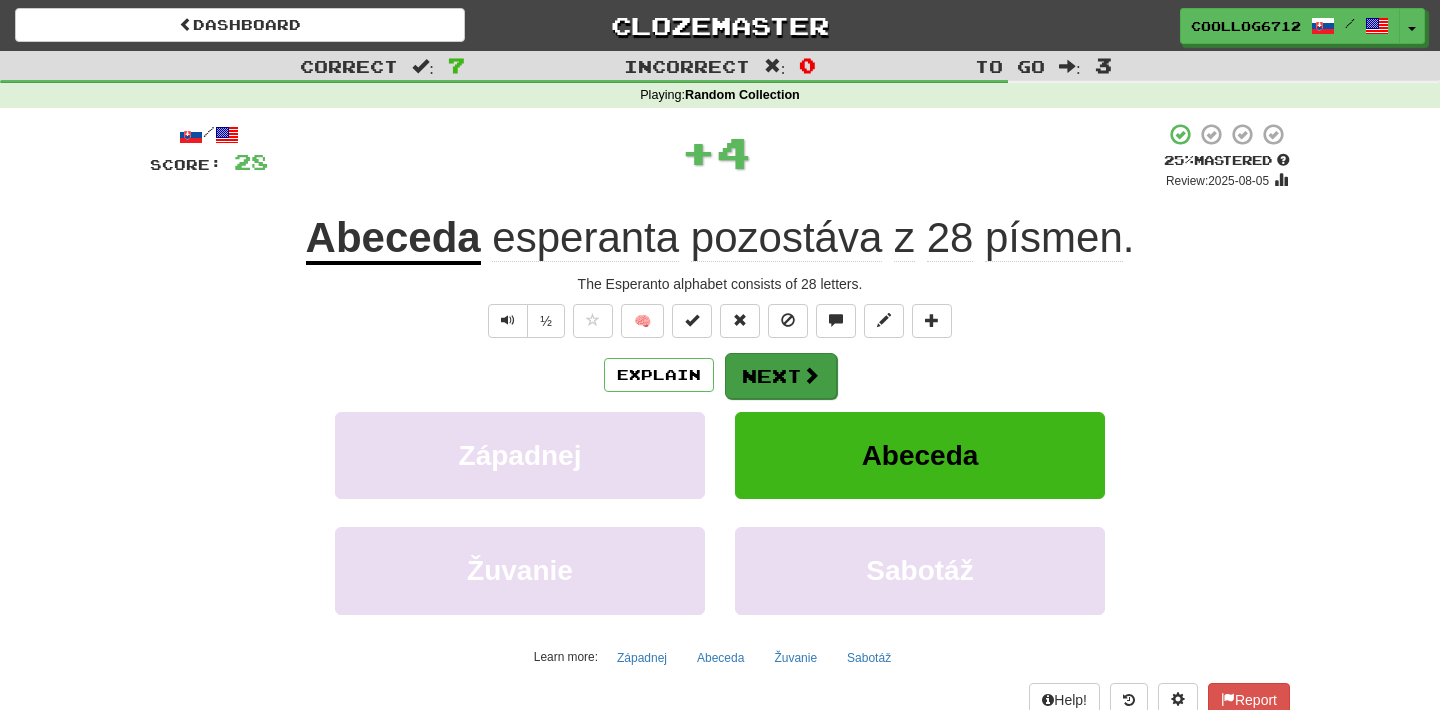 click on "Next" at bounding box center (781, 376) 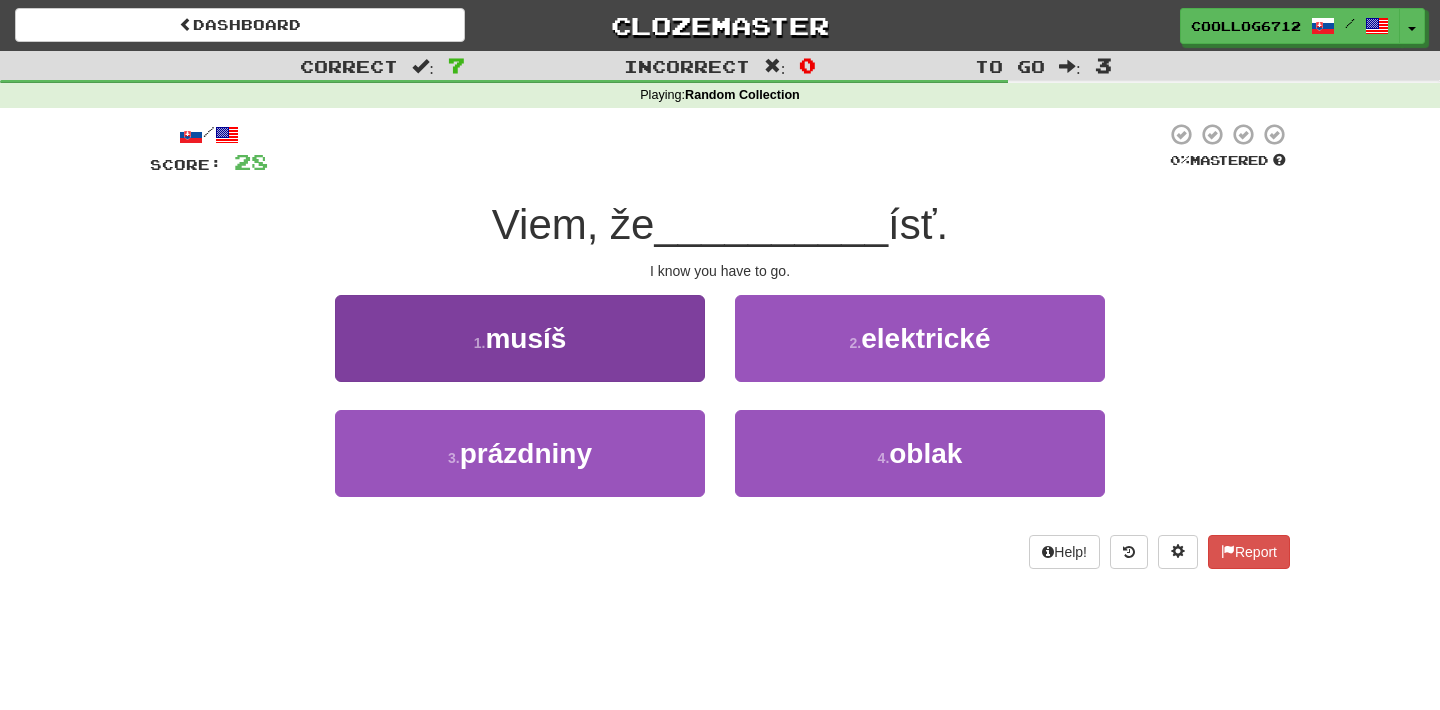 click on "1 .  musíš" at bounding box center [520, 338] 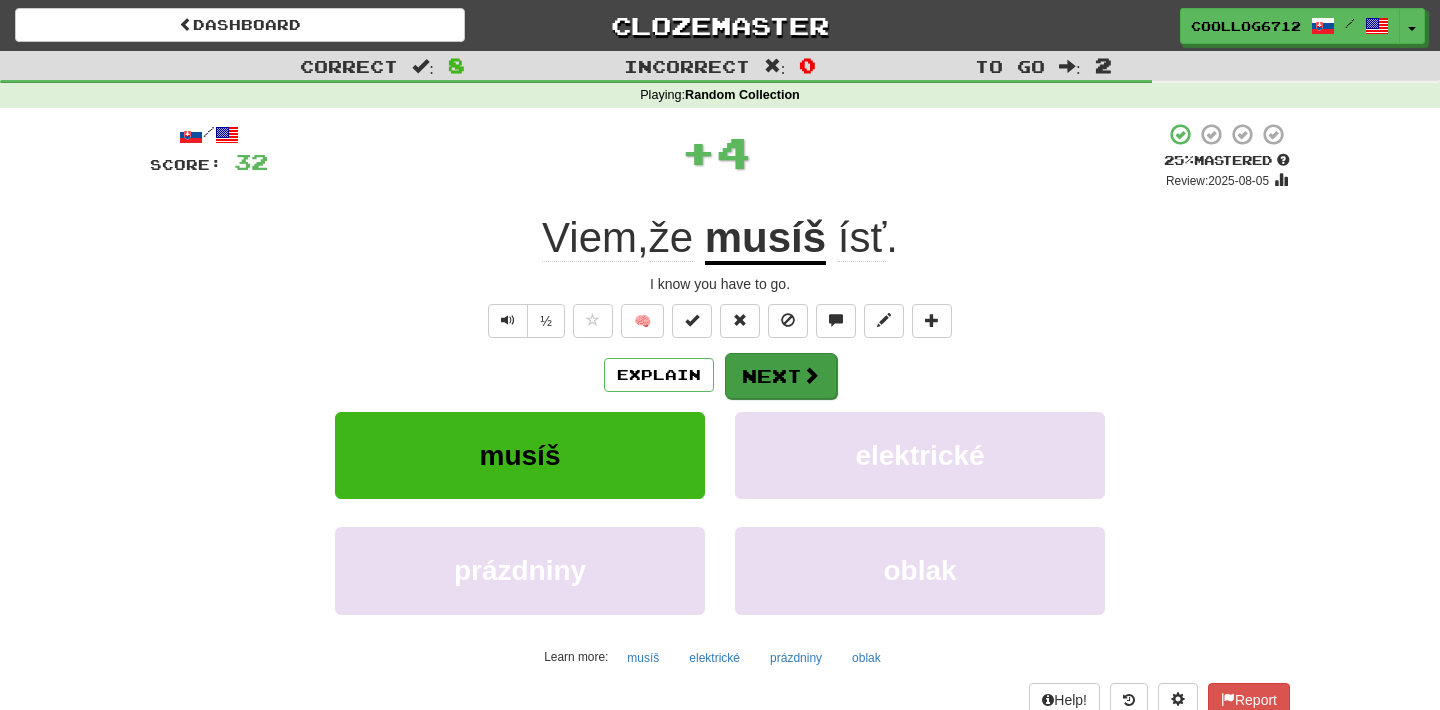 click on "Next" at bounding box center (781, 376) 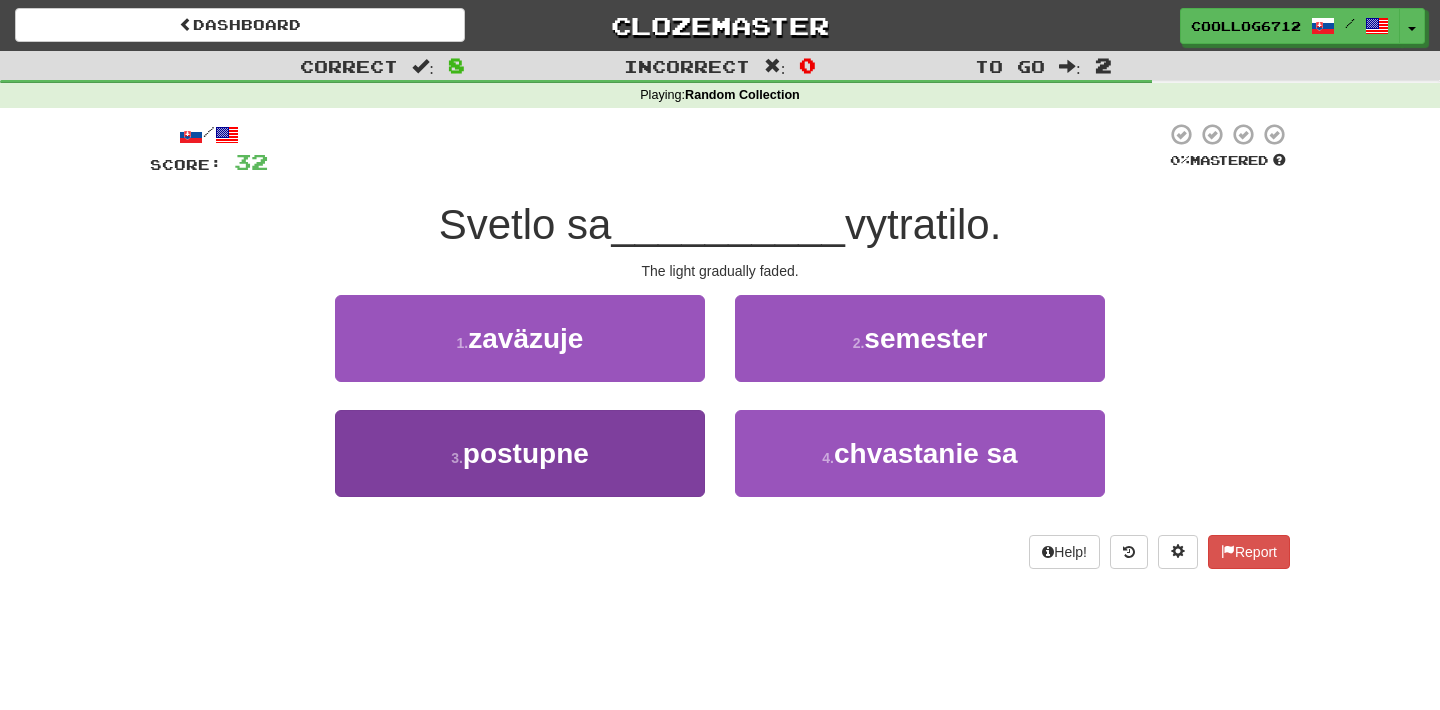 click on "3 .  postupne" at bounding box center (520, 453) 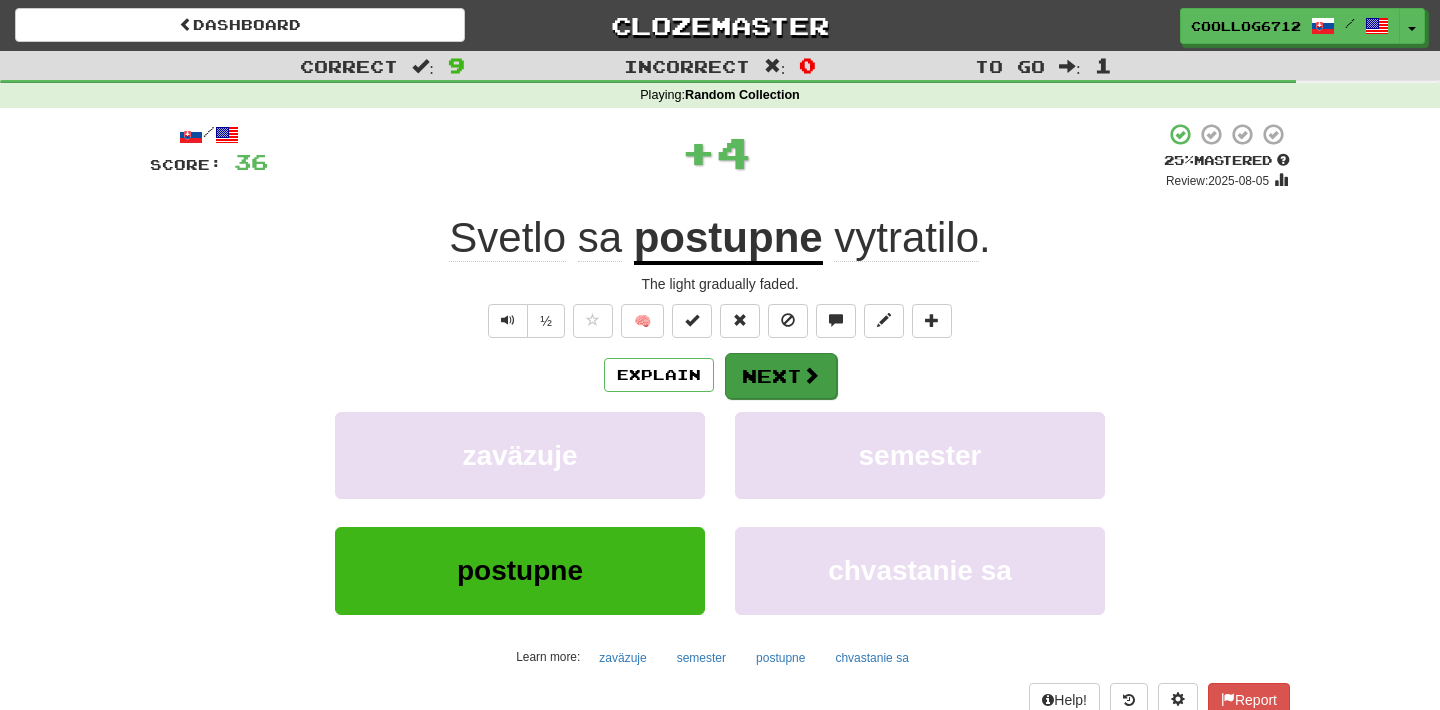 click on "Next" at bounding box center [781, 376] 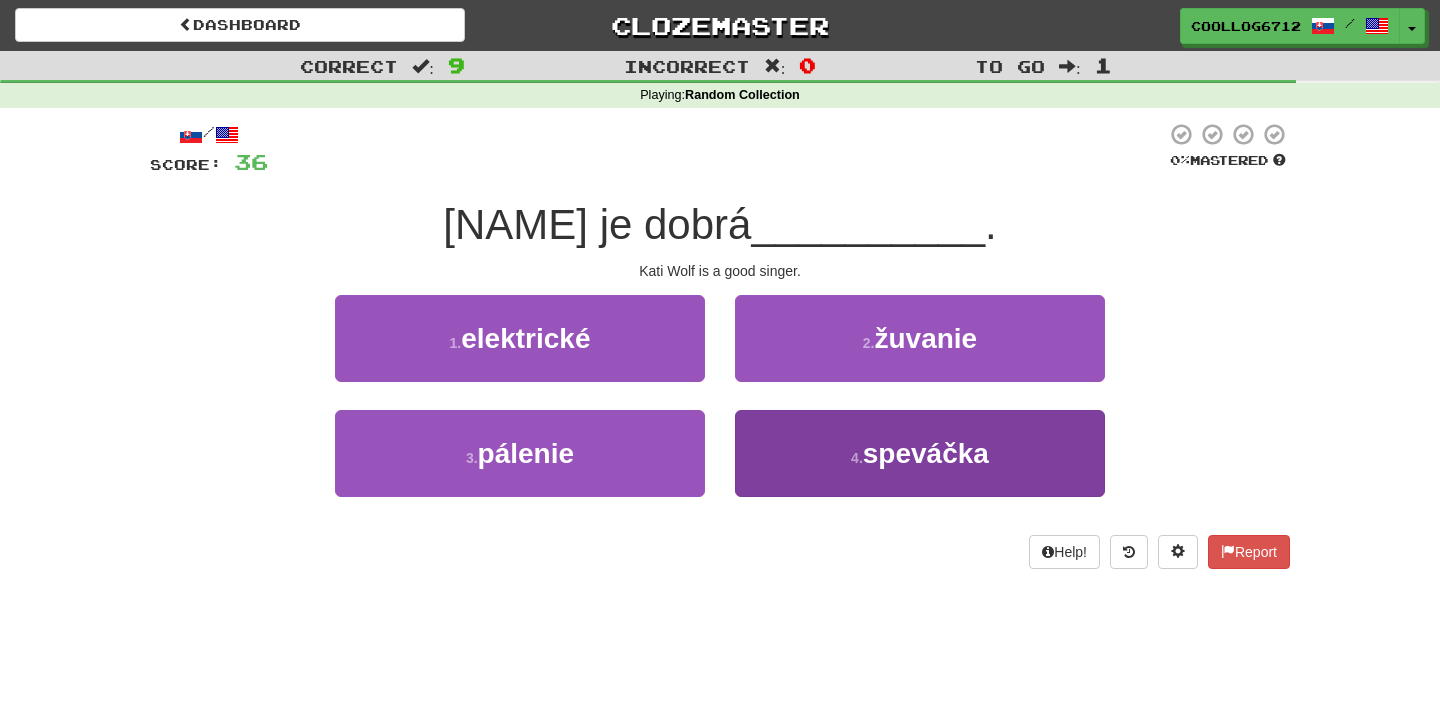 click on "4 .  speváčka" at bounding box center [920, 453] 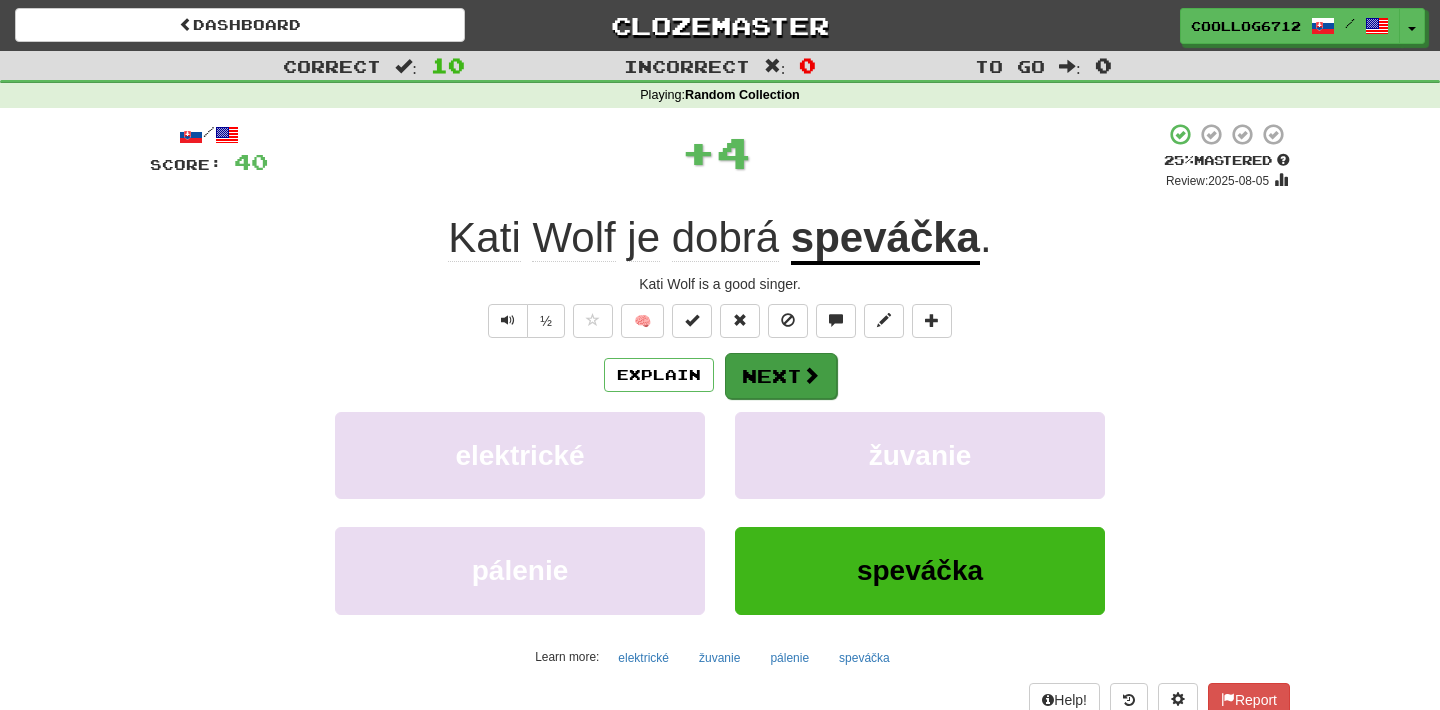 click on "Next" at bounding box center (781, 376) 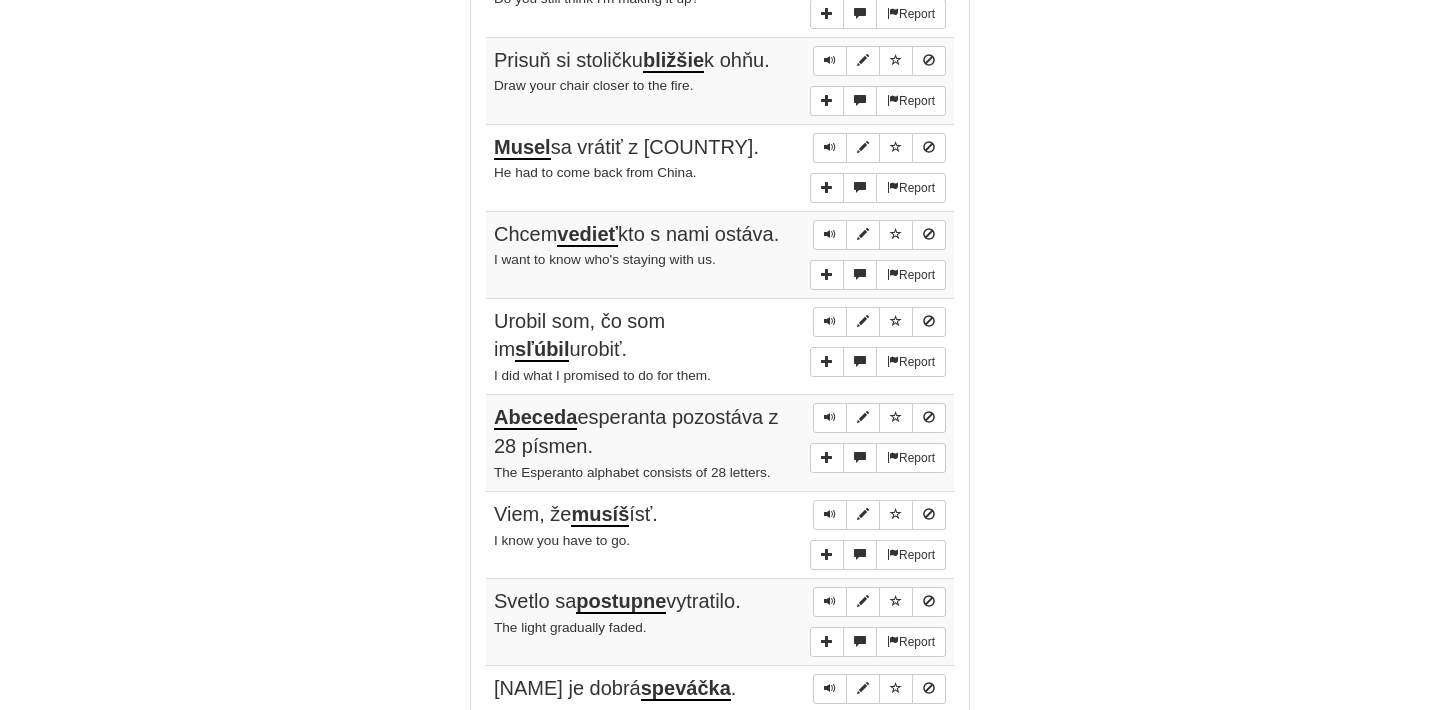 scroll, scrollTop: 1334, scrollLeft: 0, axis: vertical 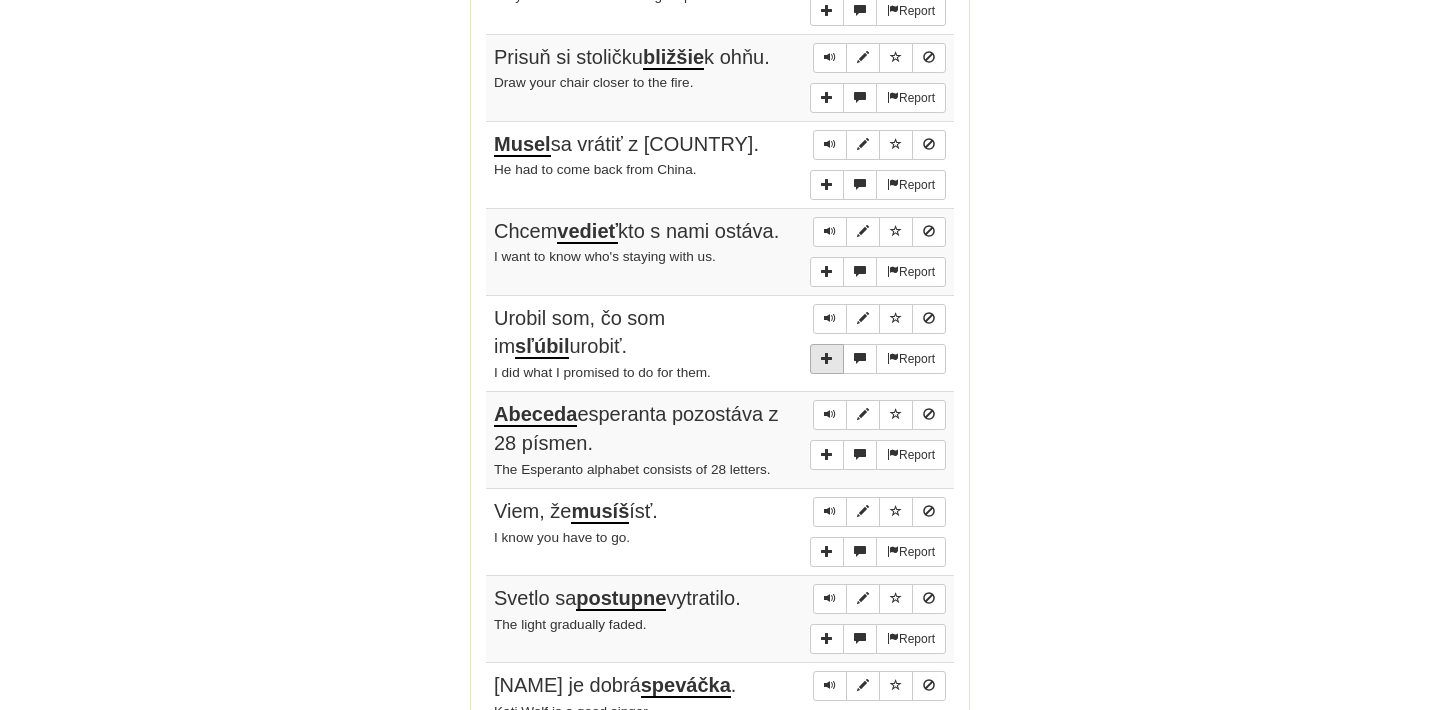 click at bounding box center [827, 359] 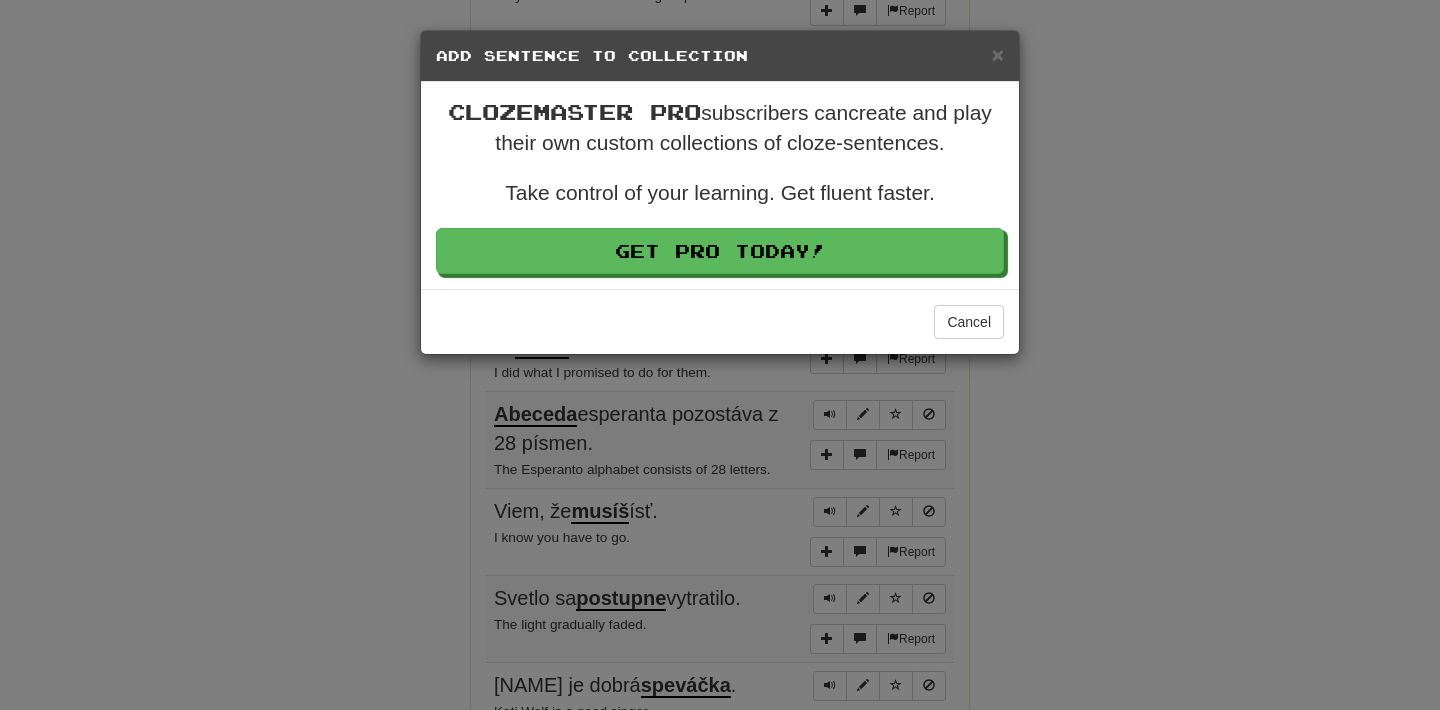 click on "× Add Sentence to Collection Clozemaster Pro  subscribers can  create and play their own custom collections of cloze-sentences. Take control of your learning. Get fluent faster. Get Pro Today! Cancel" at bounding box center [720, 355] 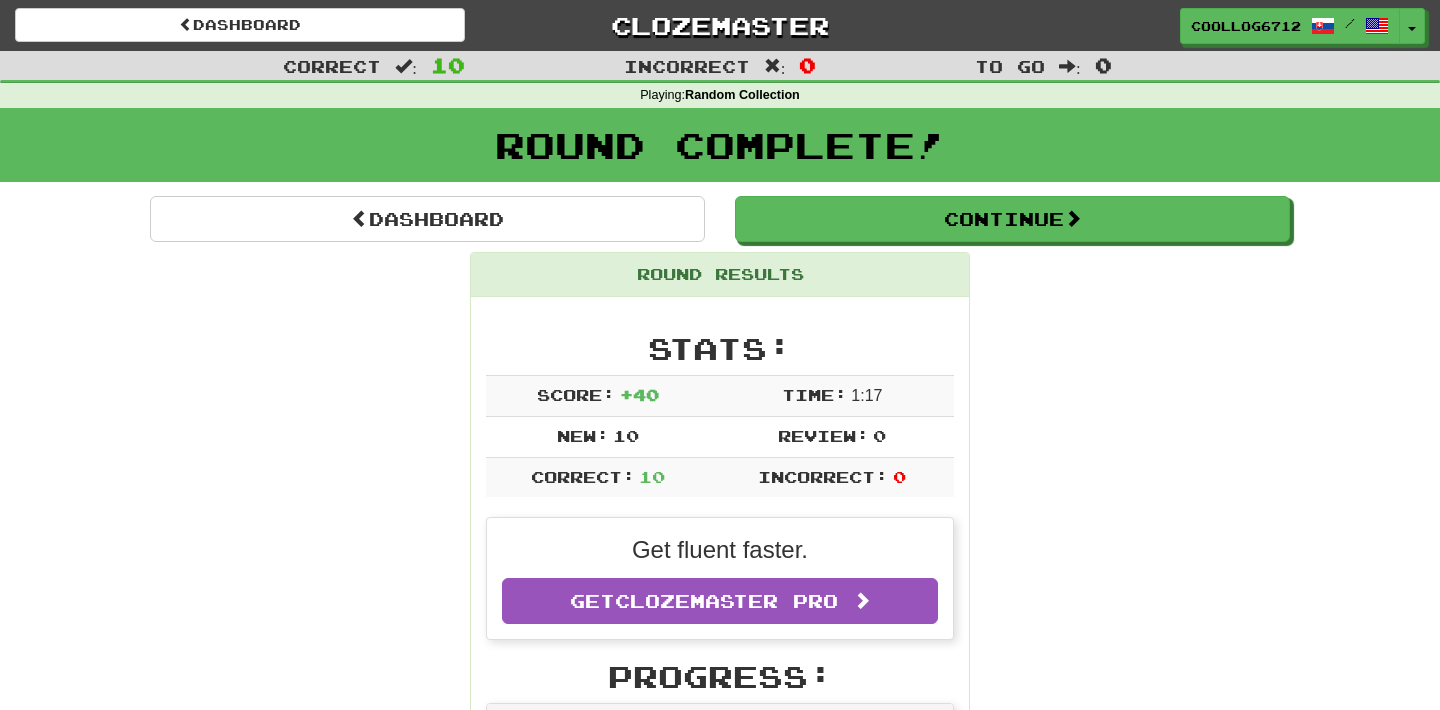 scroll, scrollTop: 0, scrollLeft: 0, axis: both 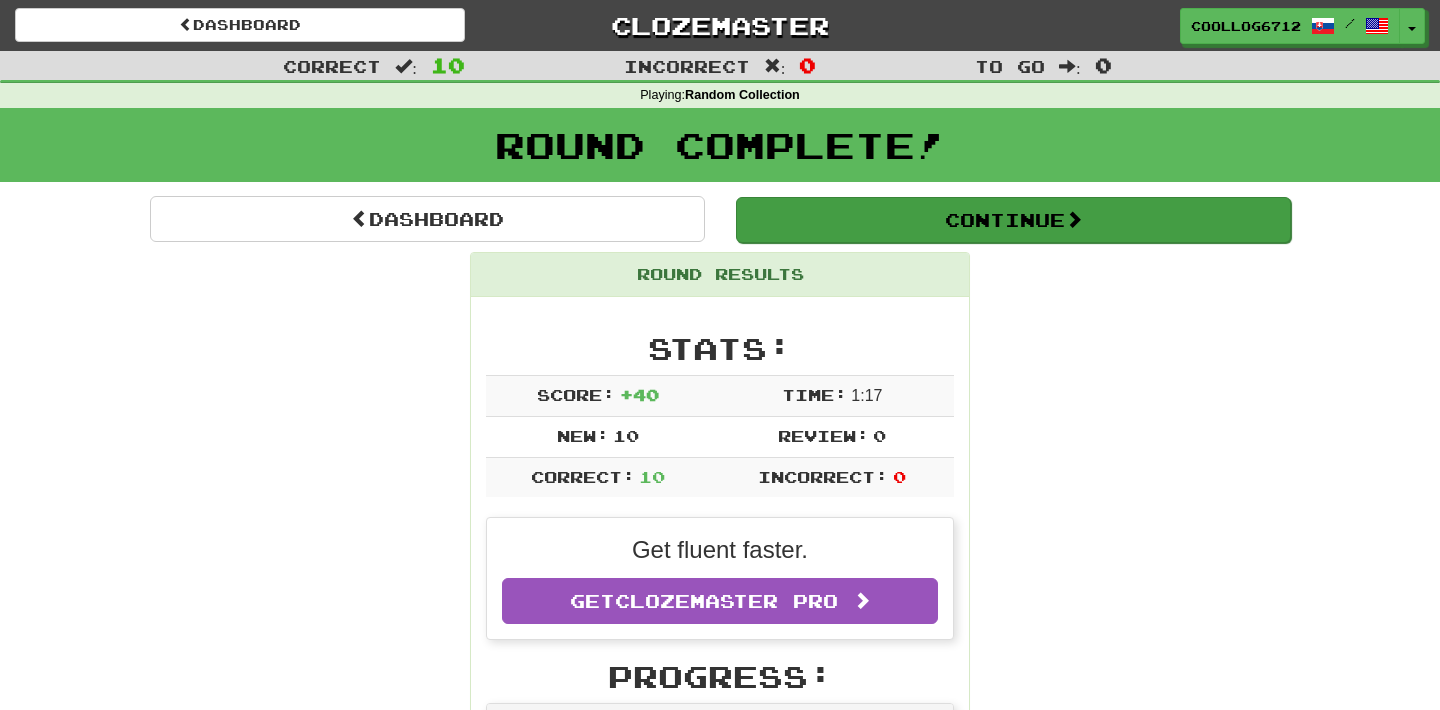 click on "Continue" at bounding box center (1013, 220) 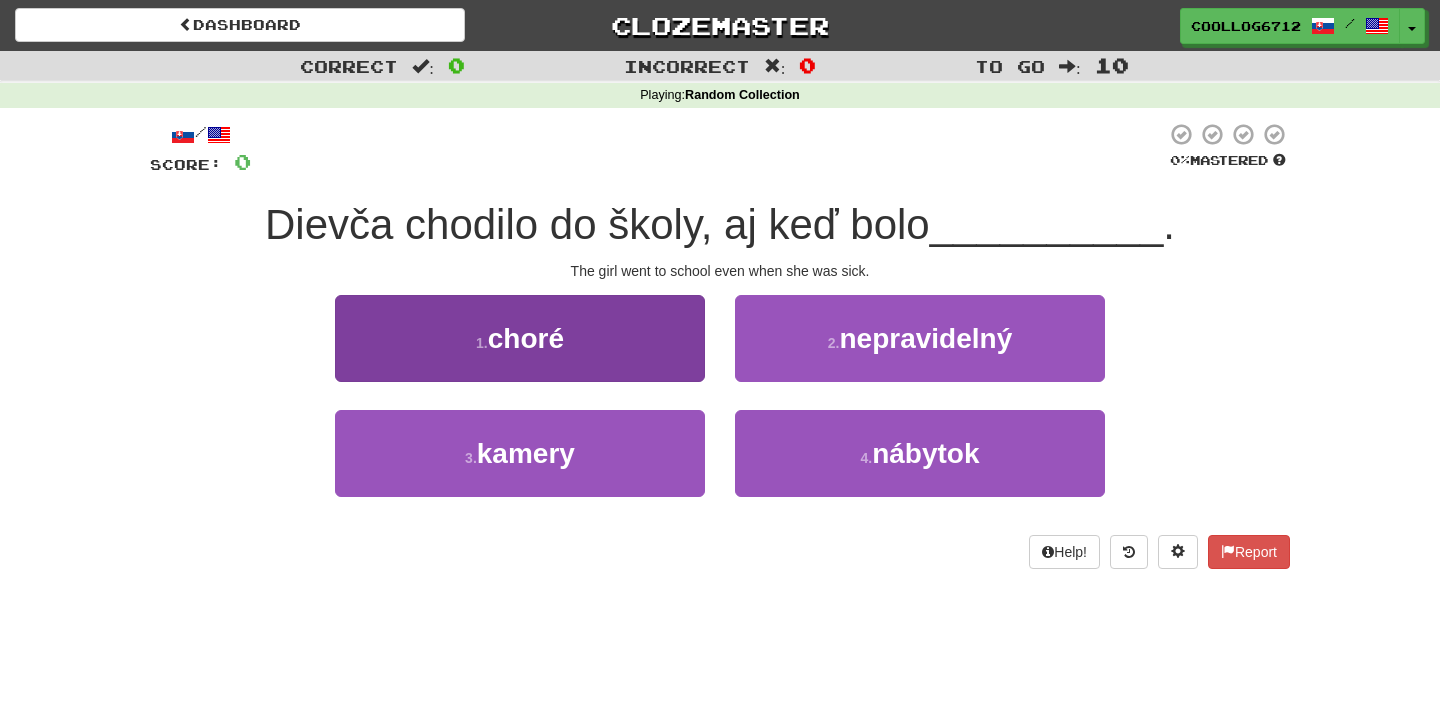 click on "1 .  choré" at bounding box center (520, 338) 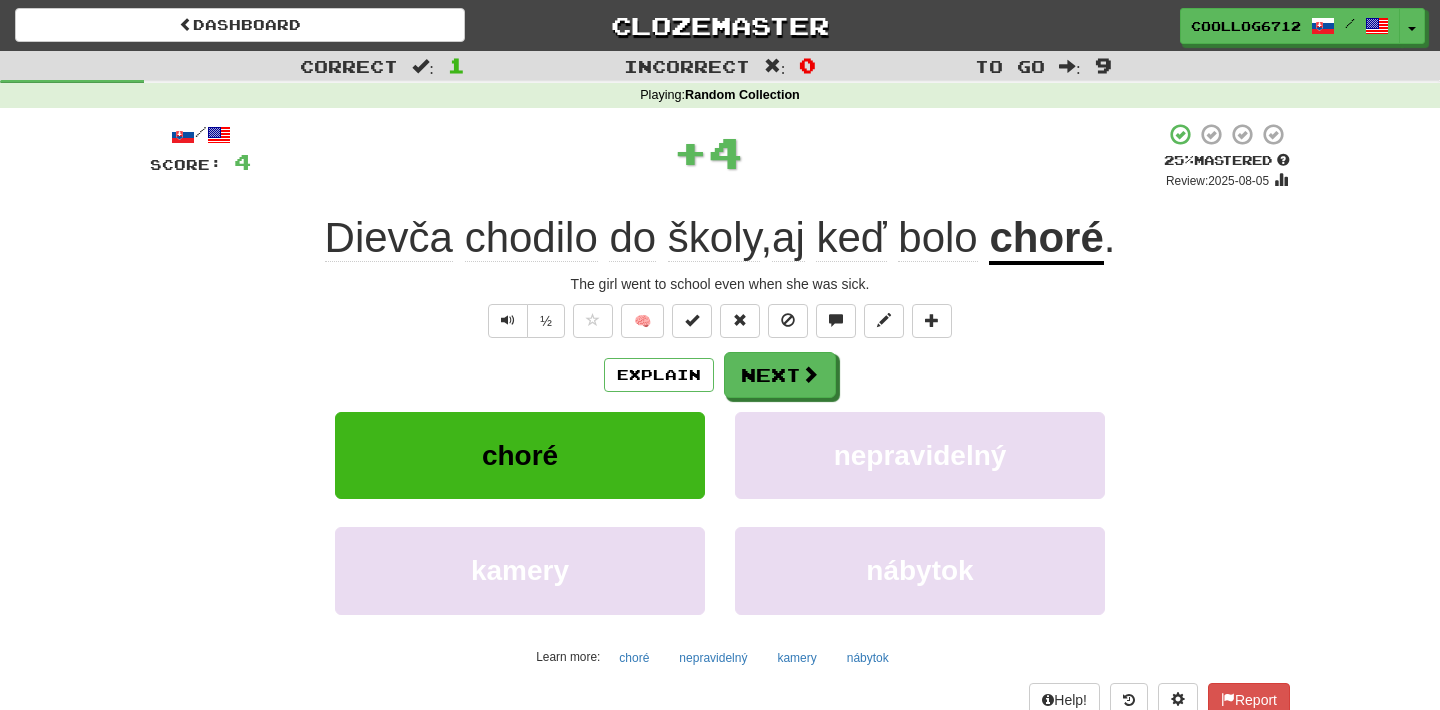 click on "Explain Next choré nepravidelný kamery nábytok Learn more: choré nepravidelný kamery nábytok" at bounding box center (720, 512) 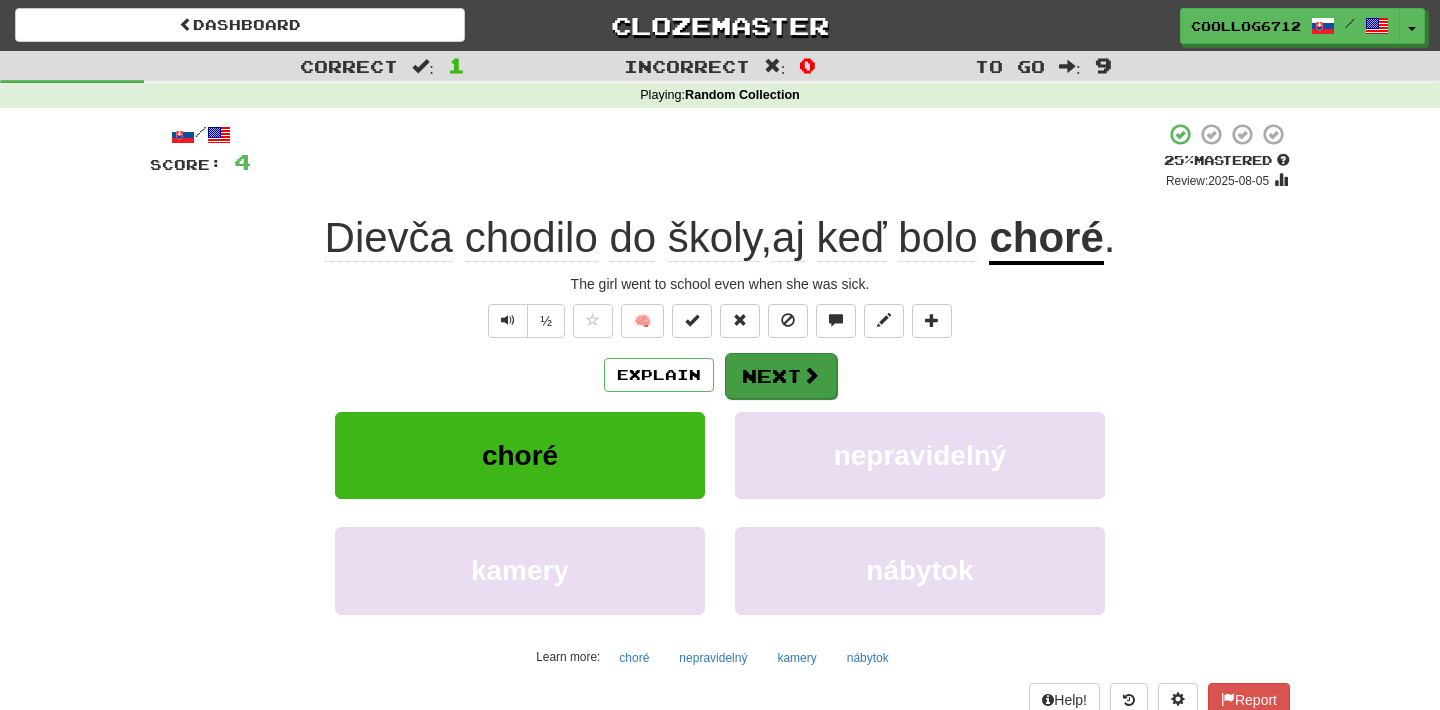 click on "Next" at bounding box center (781, 376) 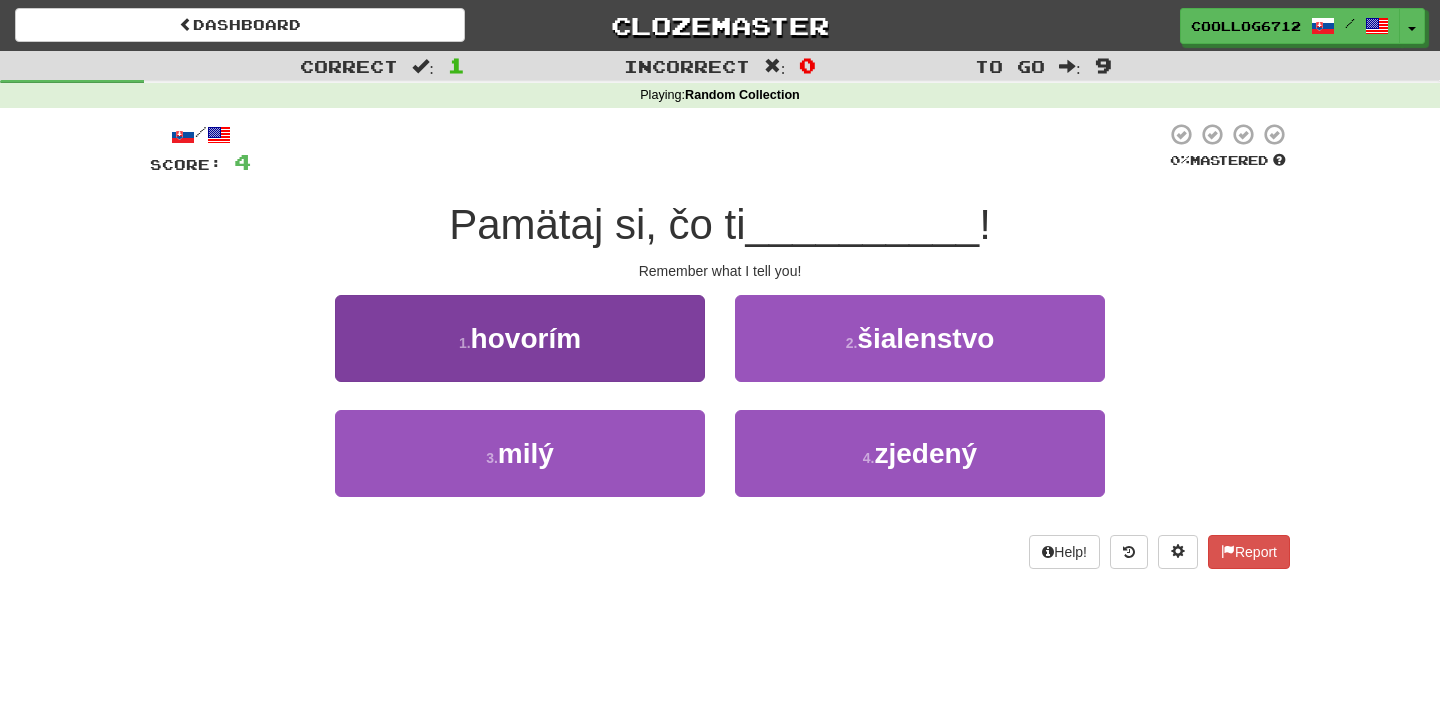 click on "1 .  hovorím" at bounding box center [520, 338] 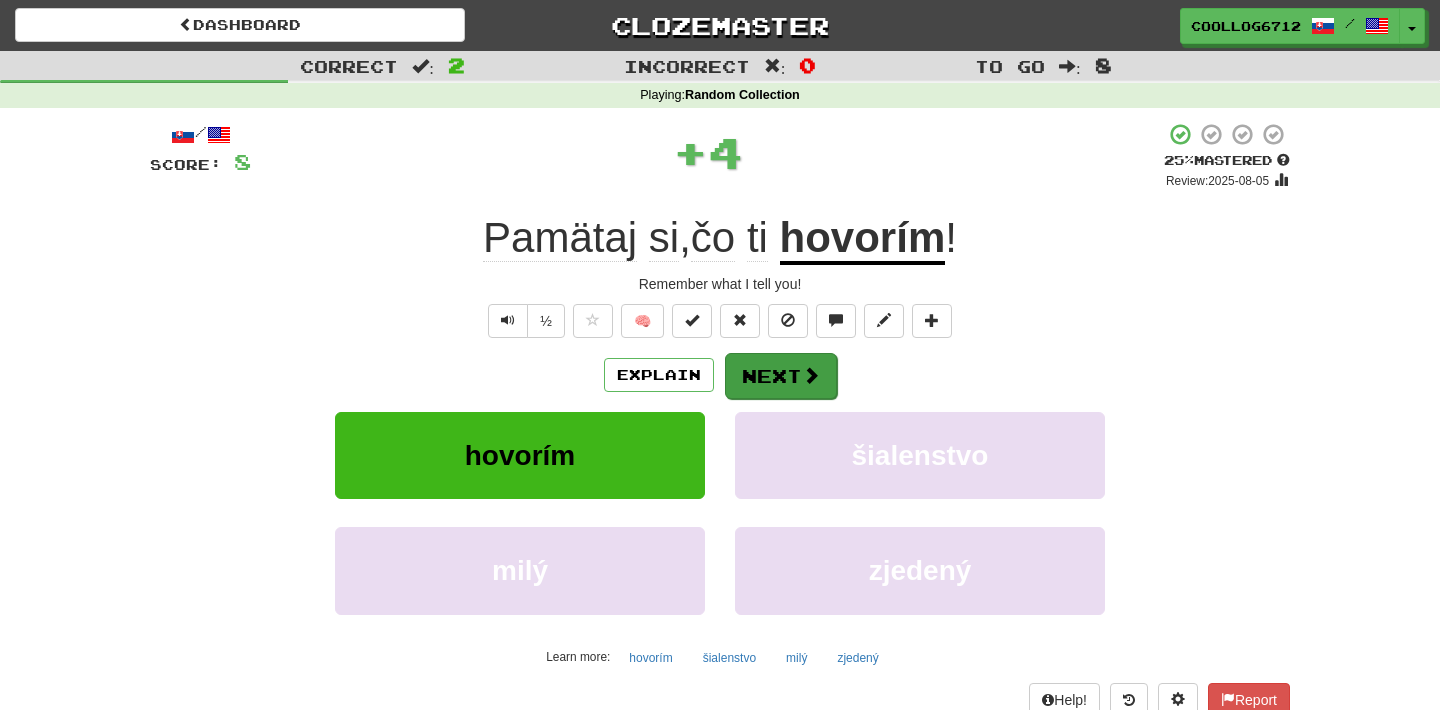 click on "Next" at bounding box center (781, 376) 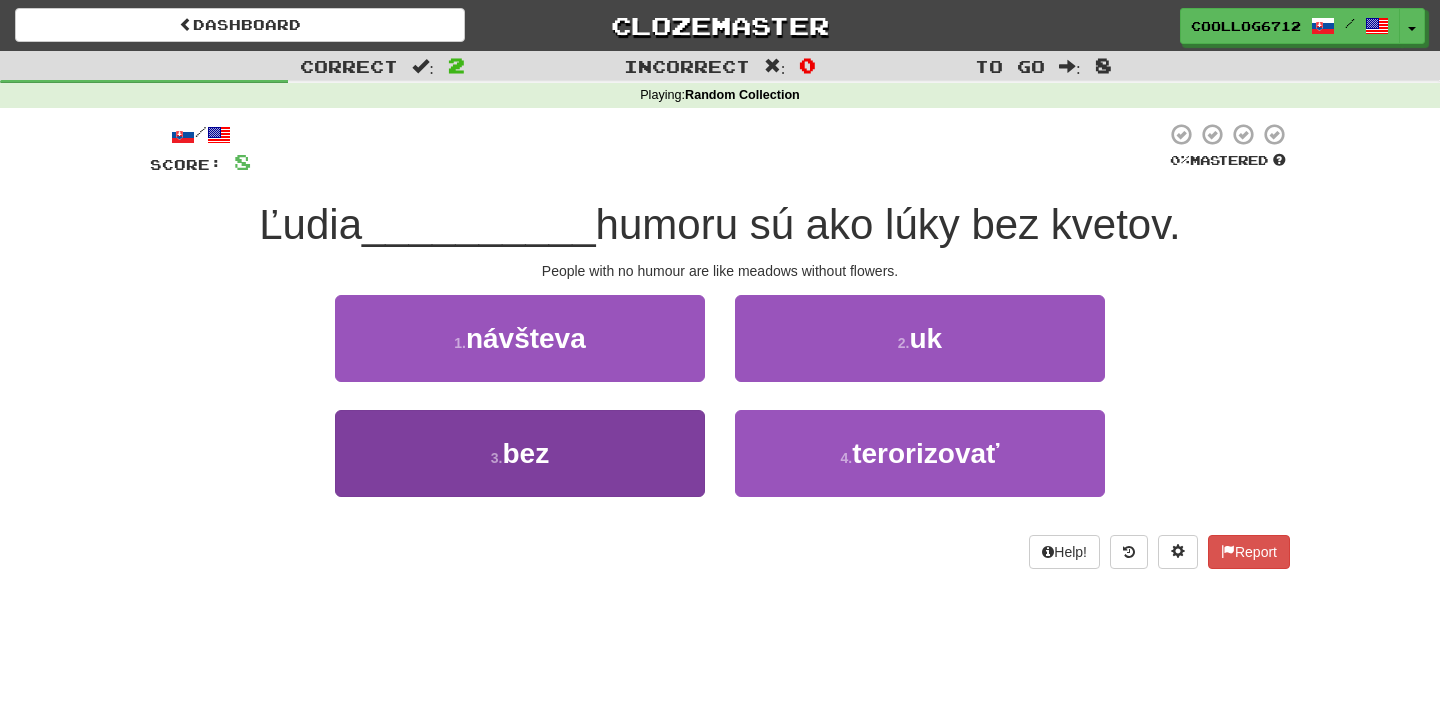 click on "3 .  bez" at bounding box center (520, 453) 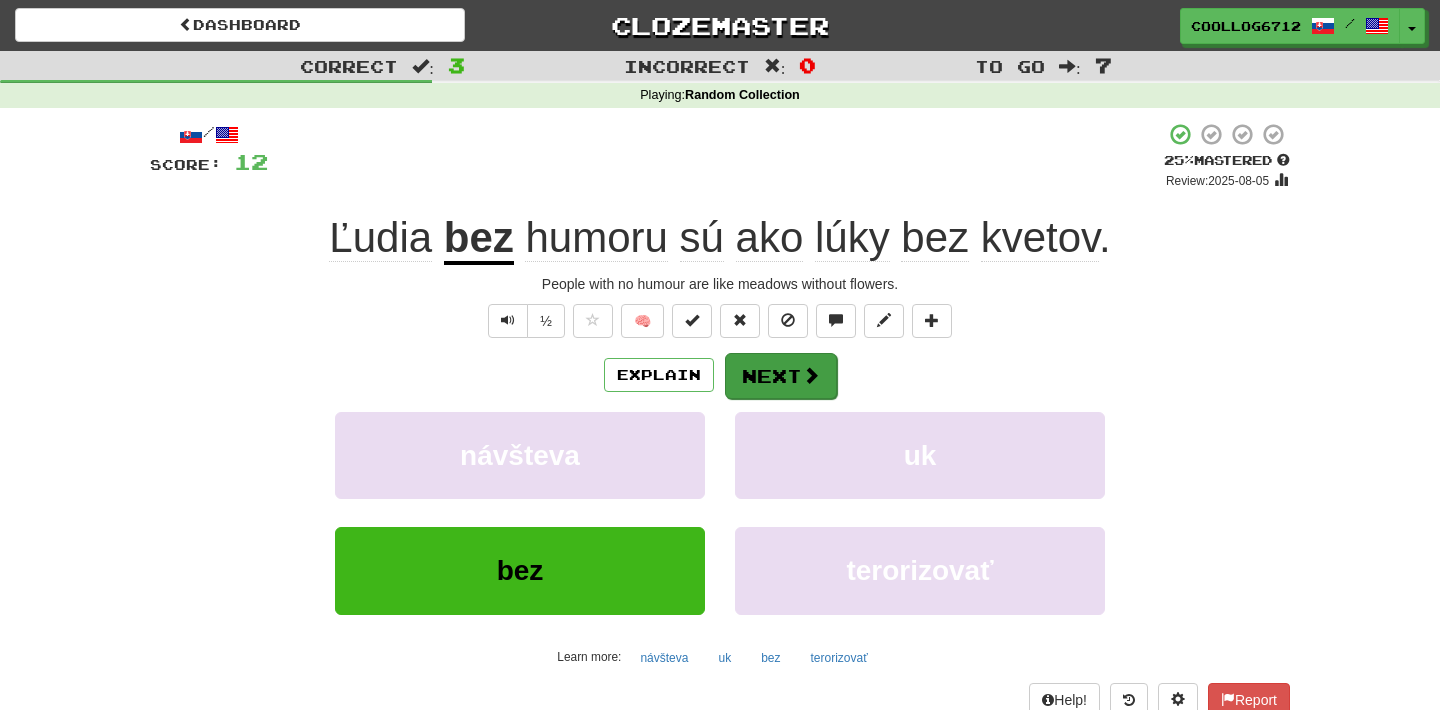 click on "Next" at bounding box center (781, 376) 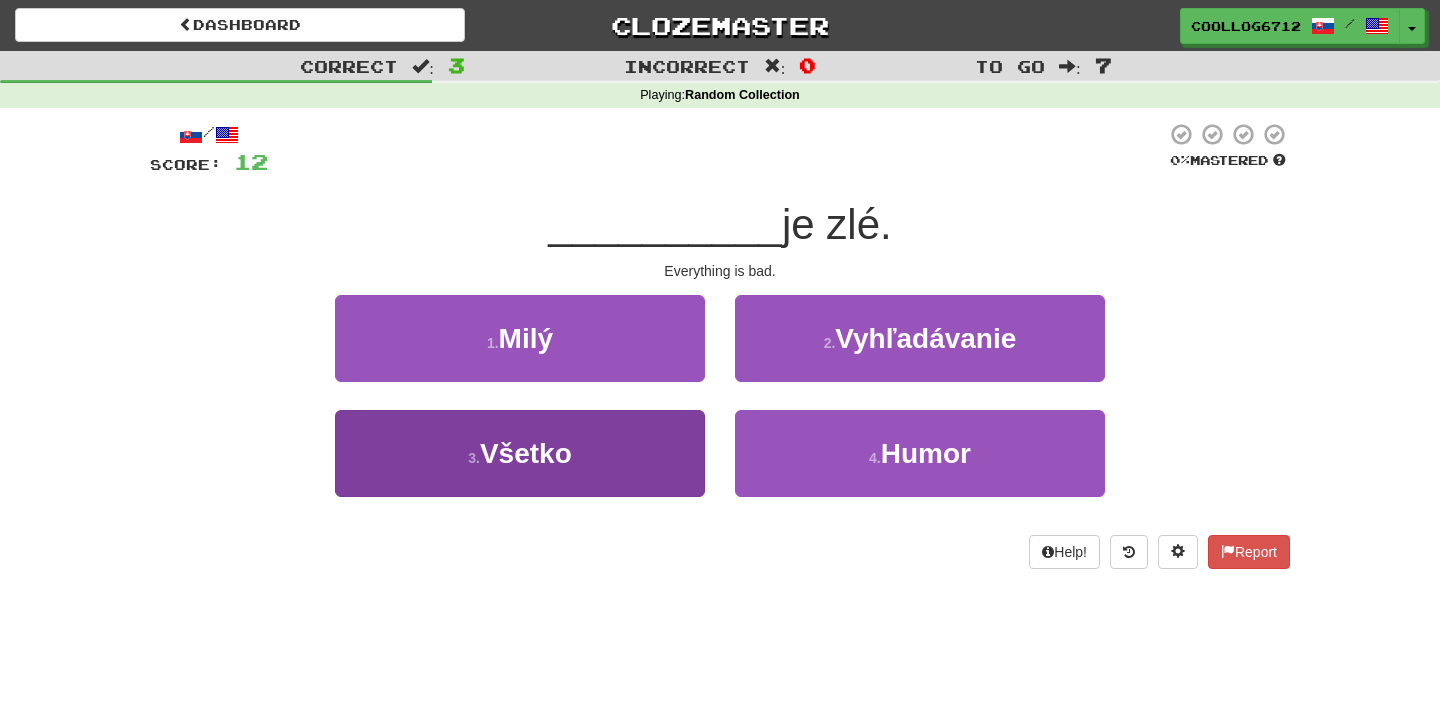 click on "3 .  Všetko" at bounding box center [520, 453] 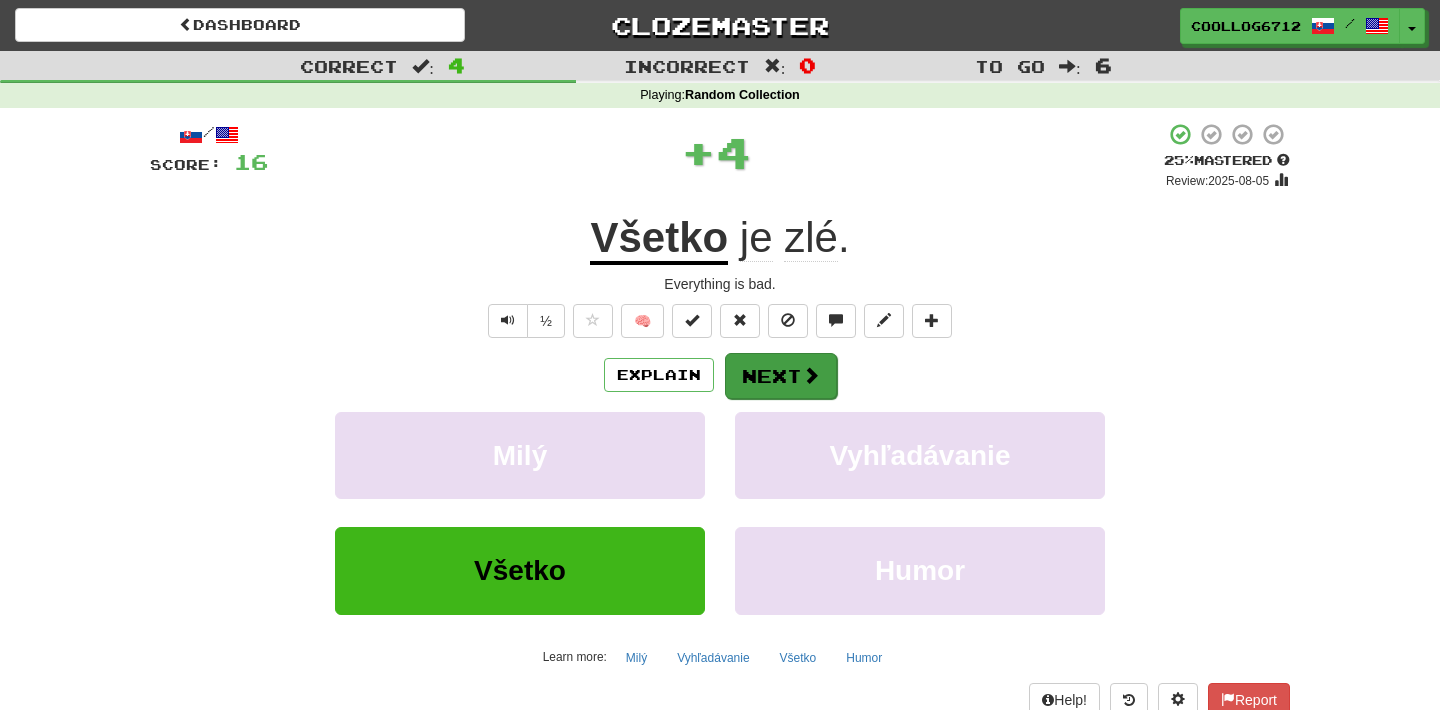 click on "Next" at bounding box center [781, 376] 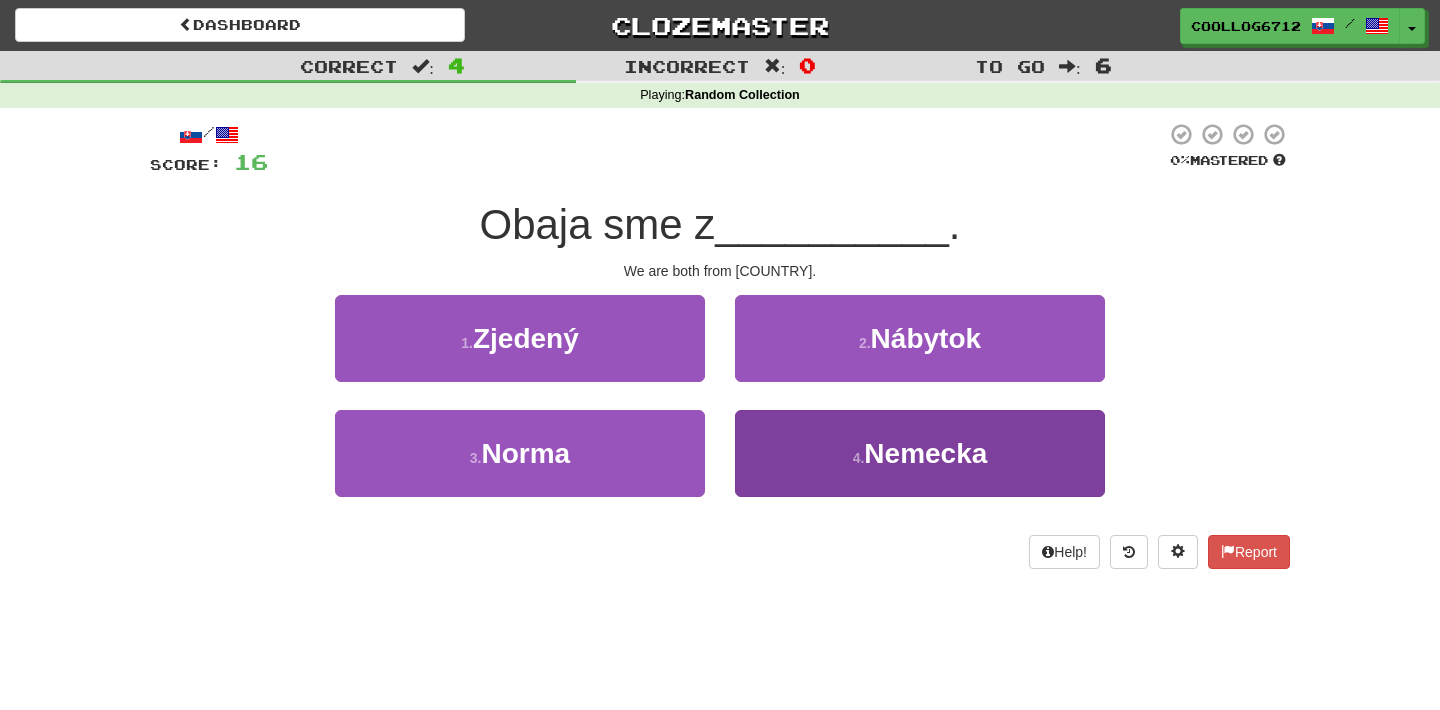 click on "4 .  Nemecka" at bounding box center [920, 453] 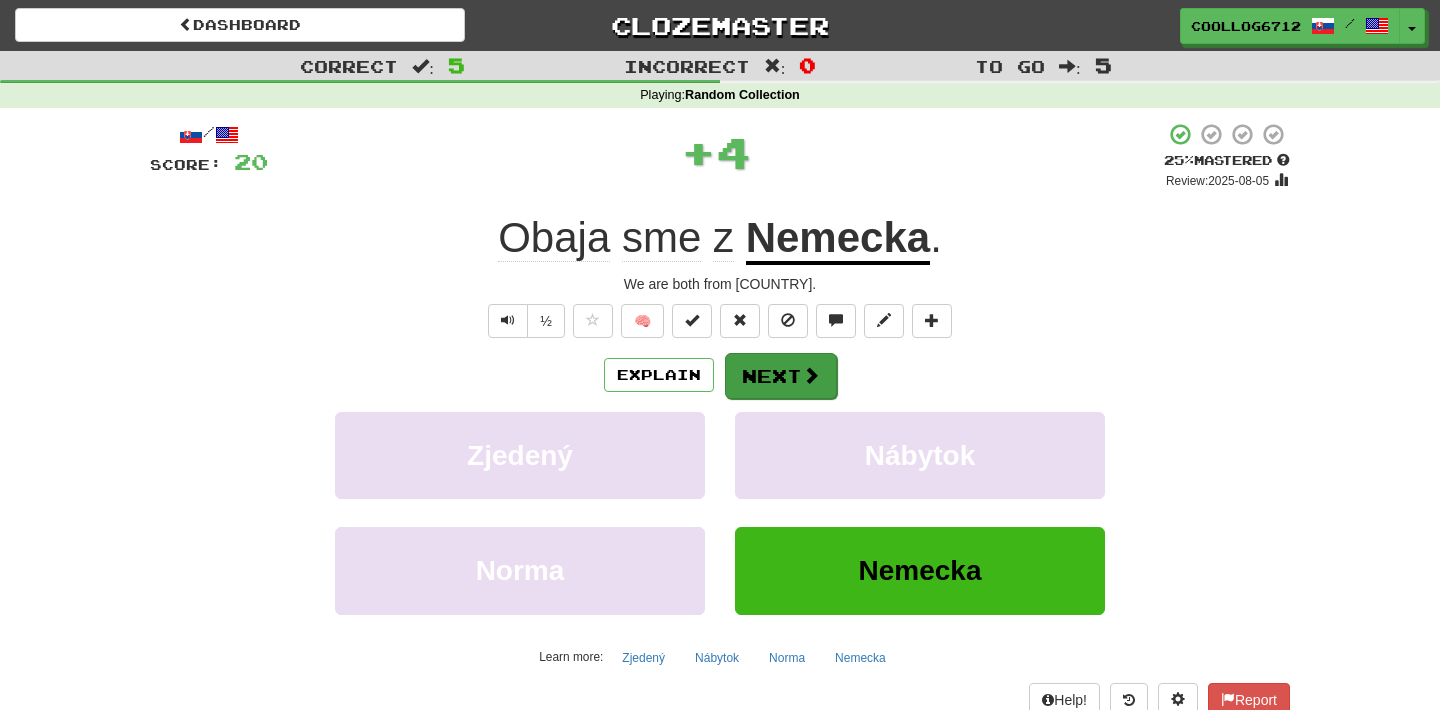 click on "Next" at bounding box center [781, 376] 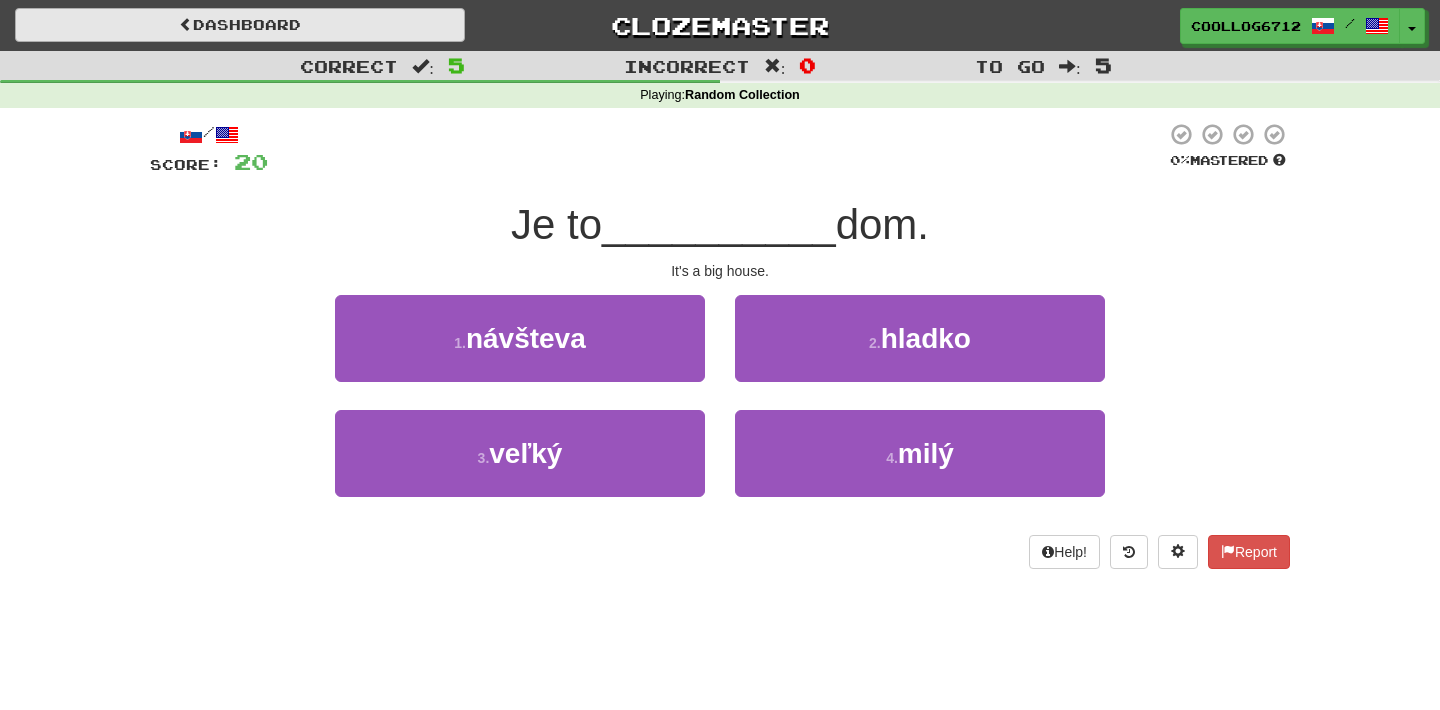 click on "Dashboard" at bounding box center [240, 25] 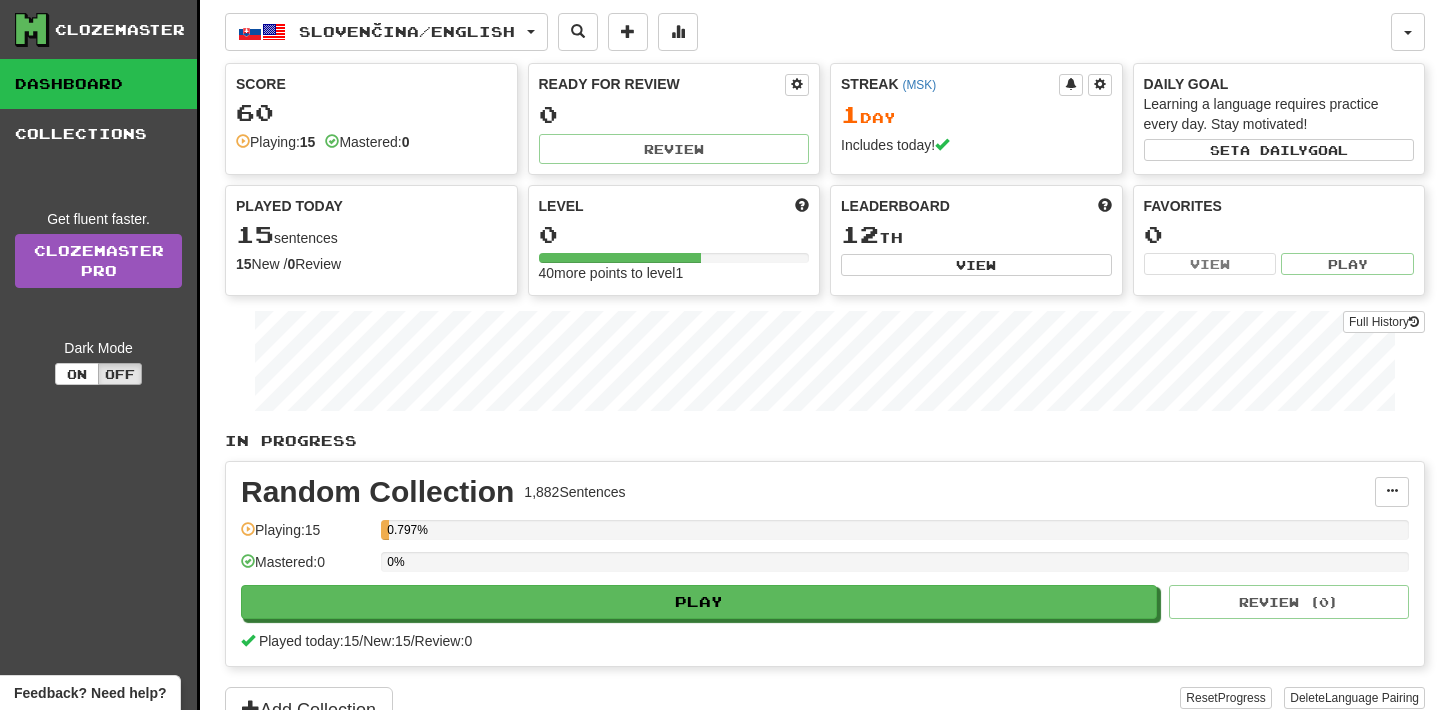 scroll, scrollTop: 0, scrollLeft: 0, axis: both 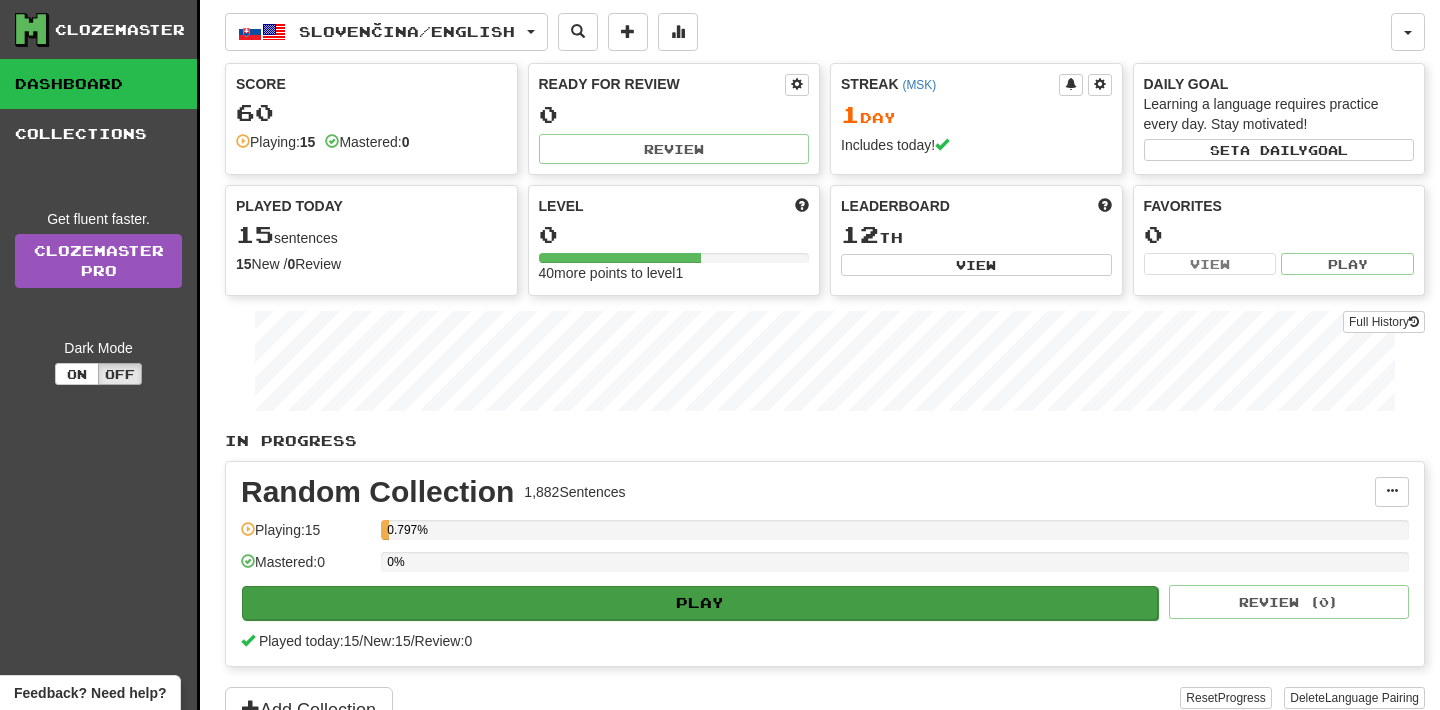 click on "Play" at bounding box center [700, 603] 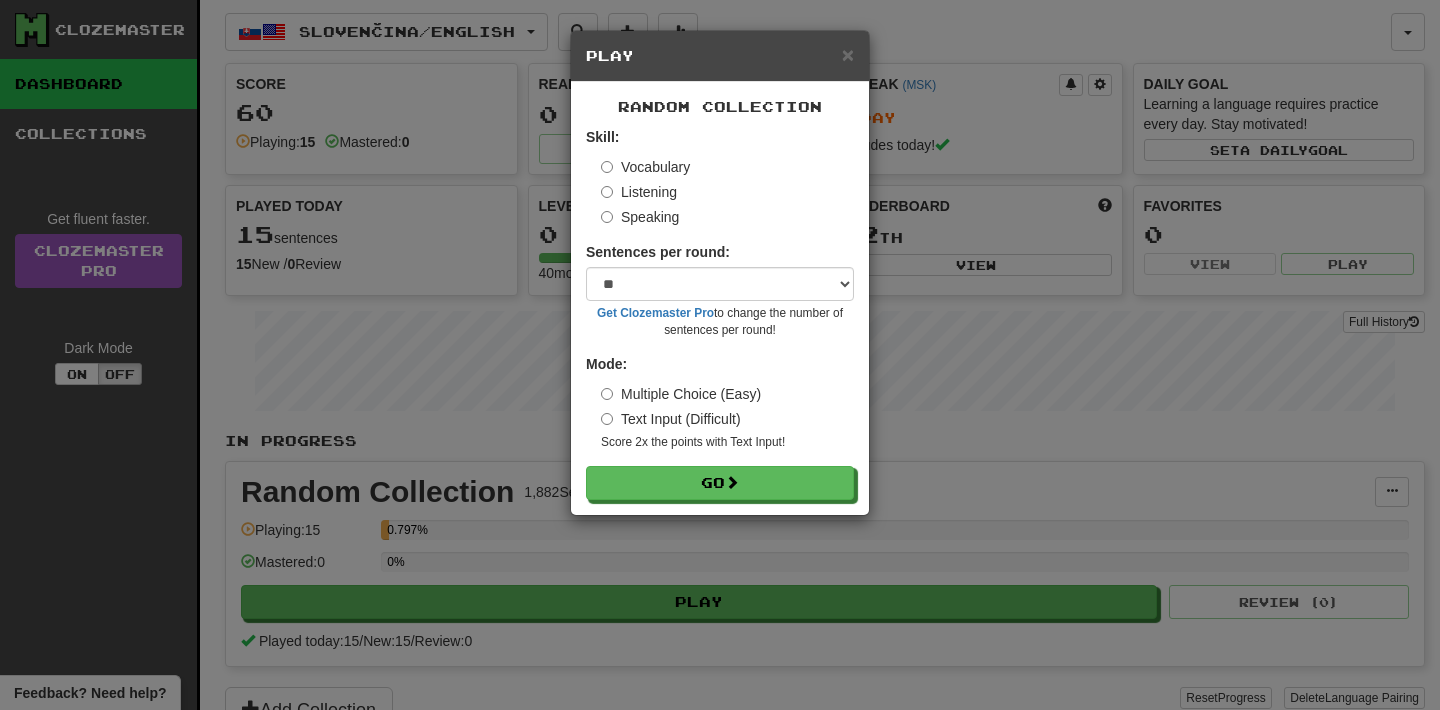 click on "Text Input (Difficult)" at bounding box center [671, 419] 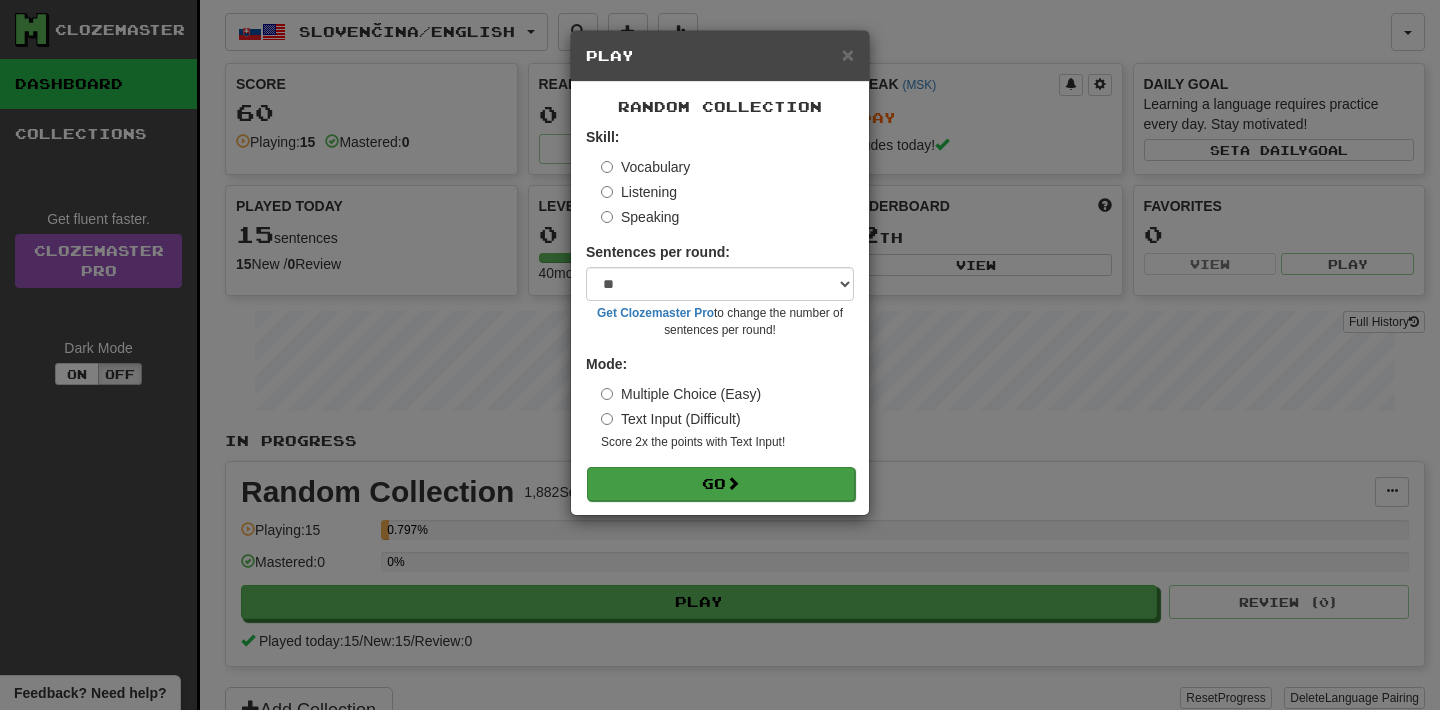 click on "Go" at bounding box center [721, 484] 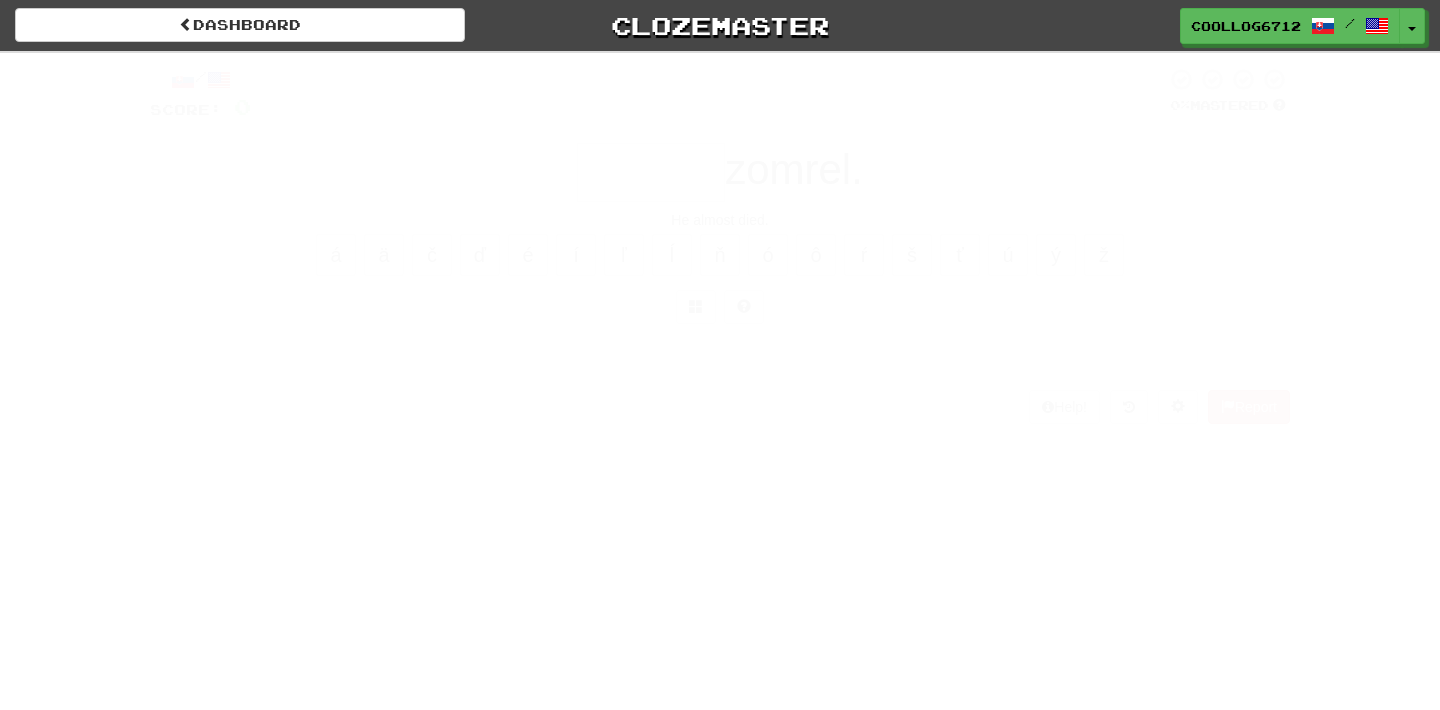 scroll, scrollTop: 0, scrollLeft: 0, axis: both 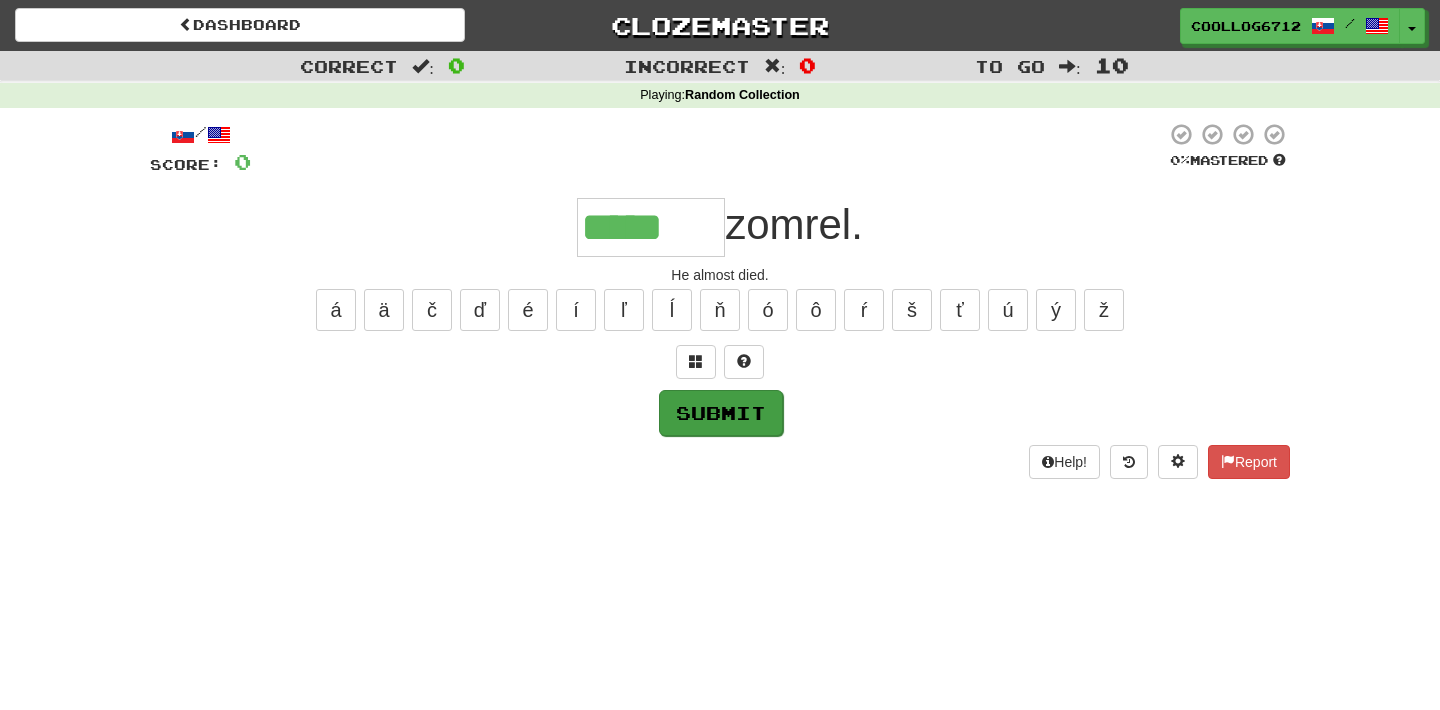 click on "Submit" at bounding box center [721, 413] 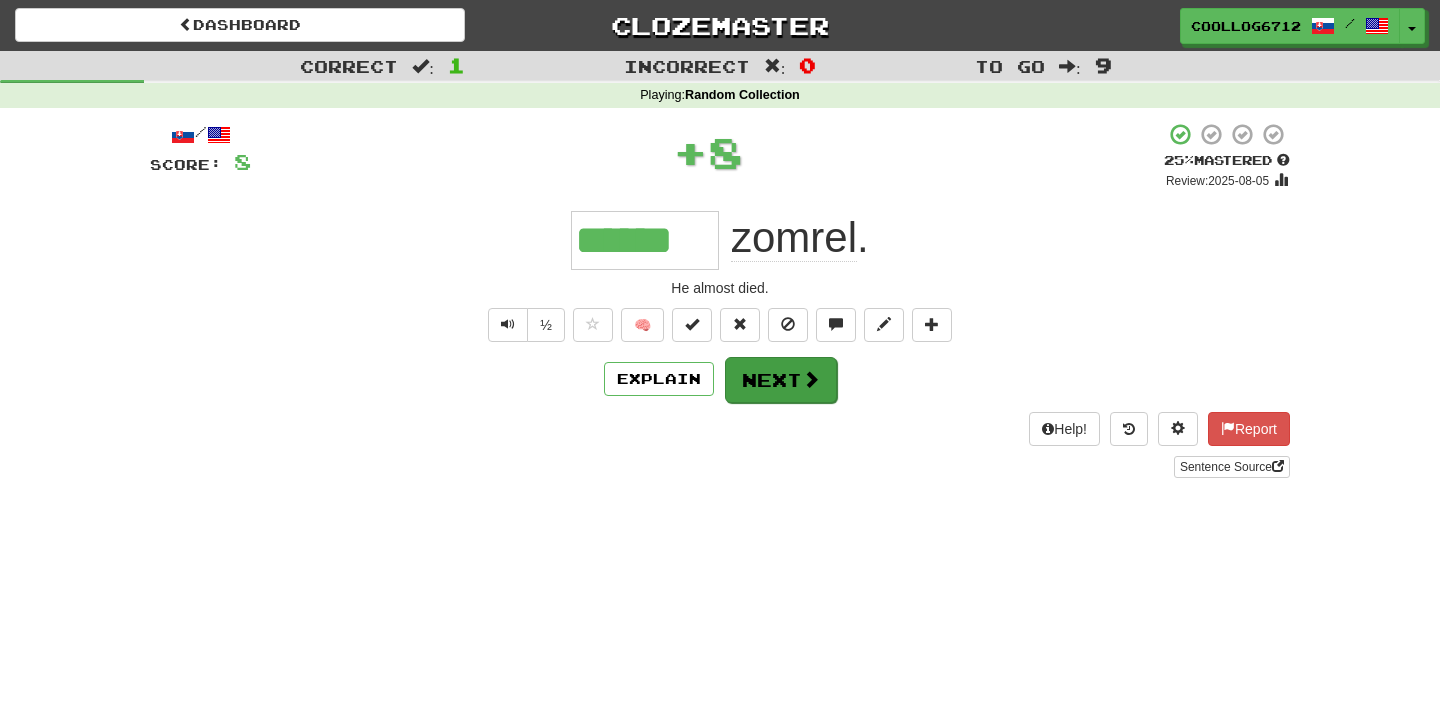 click on "Next" at bounding box center [781, 380] 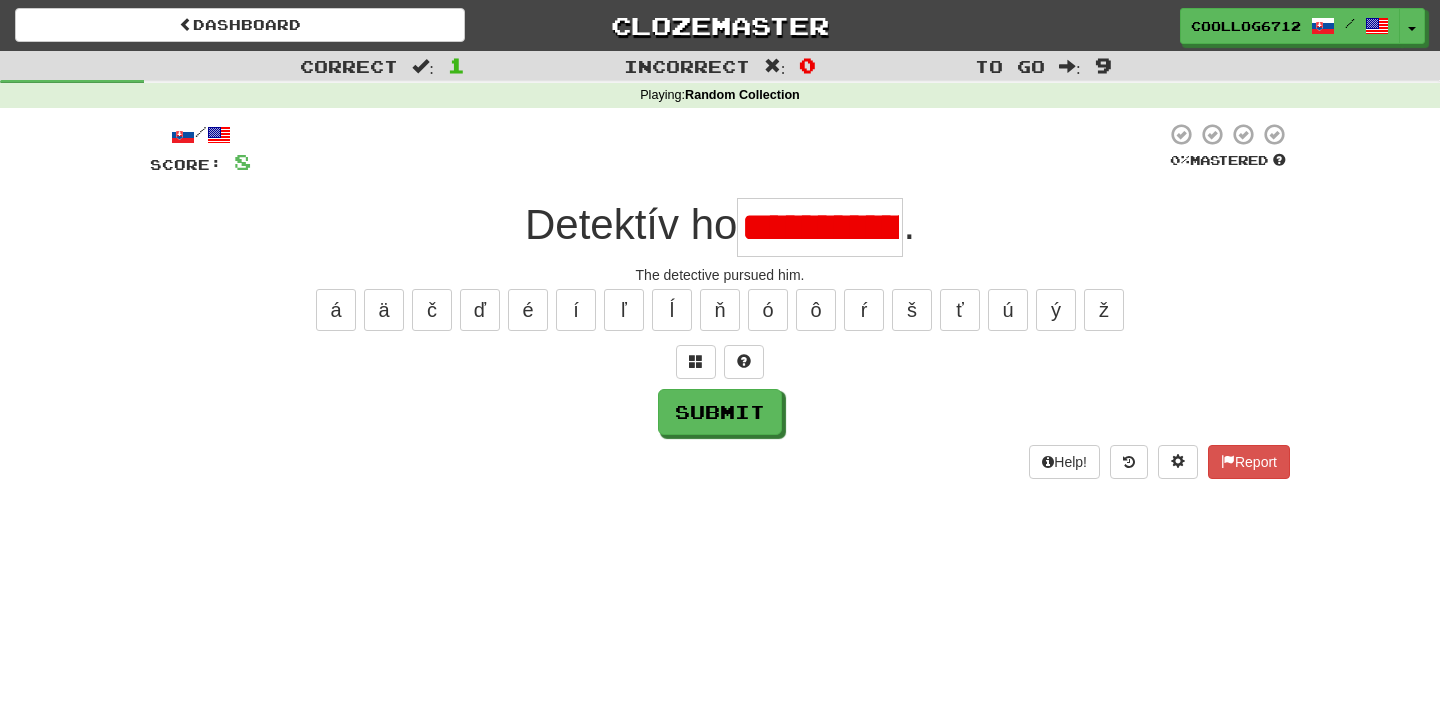 type on "********" 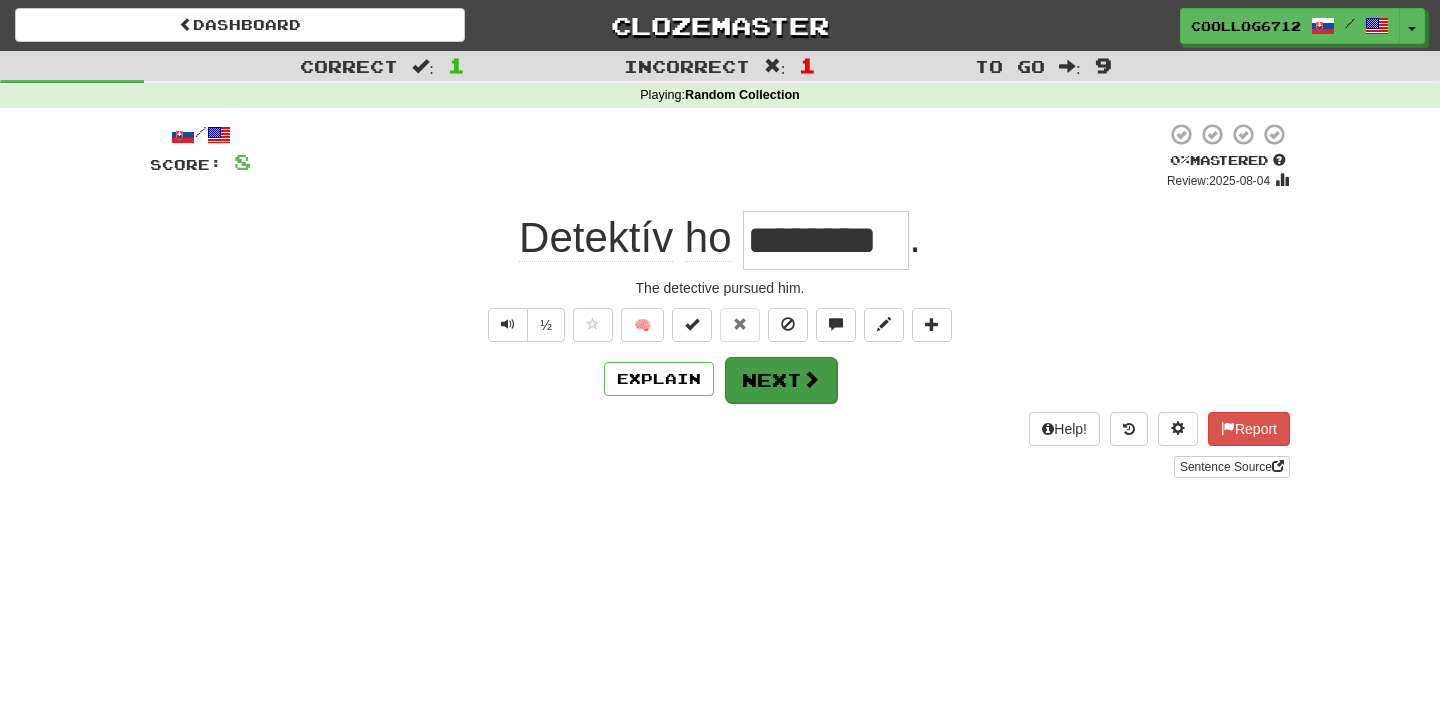 click on "Next" at bounding box center (781, 380) 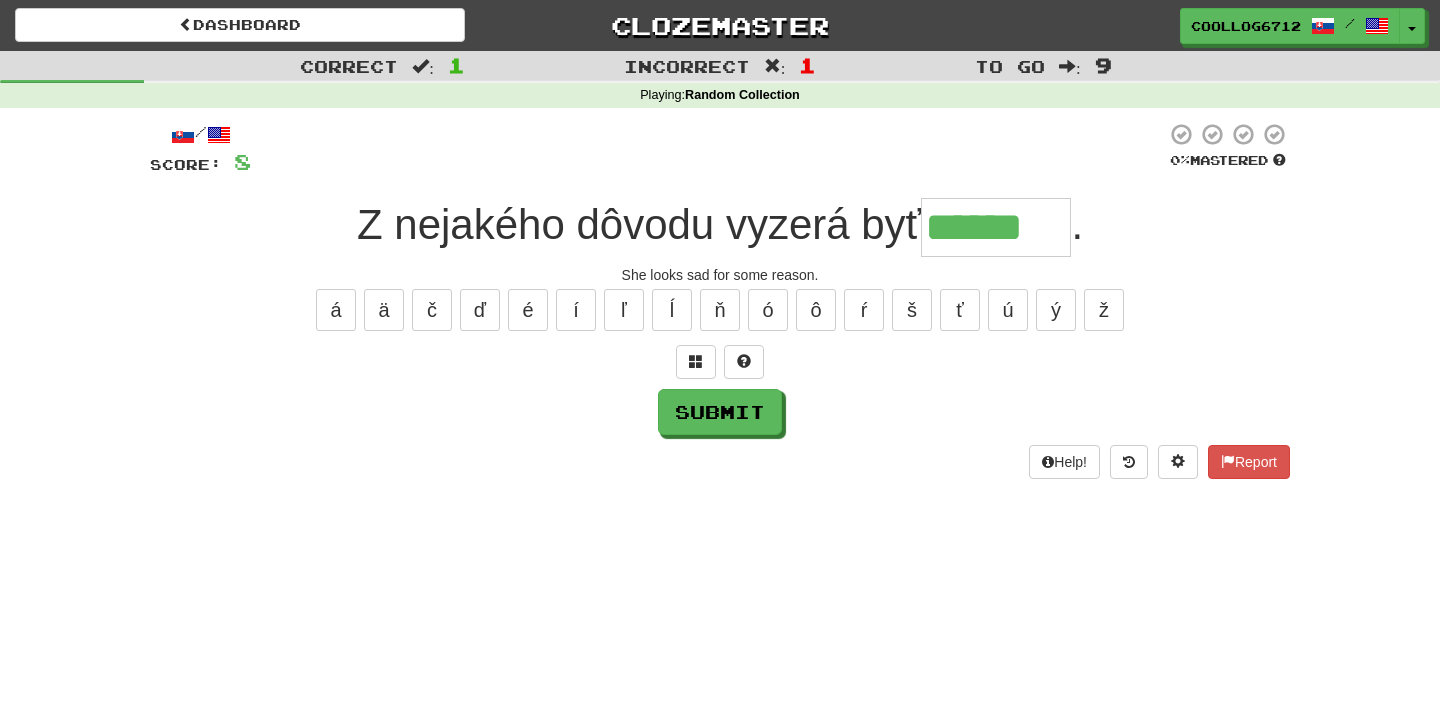type on "******" 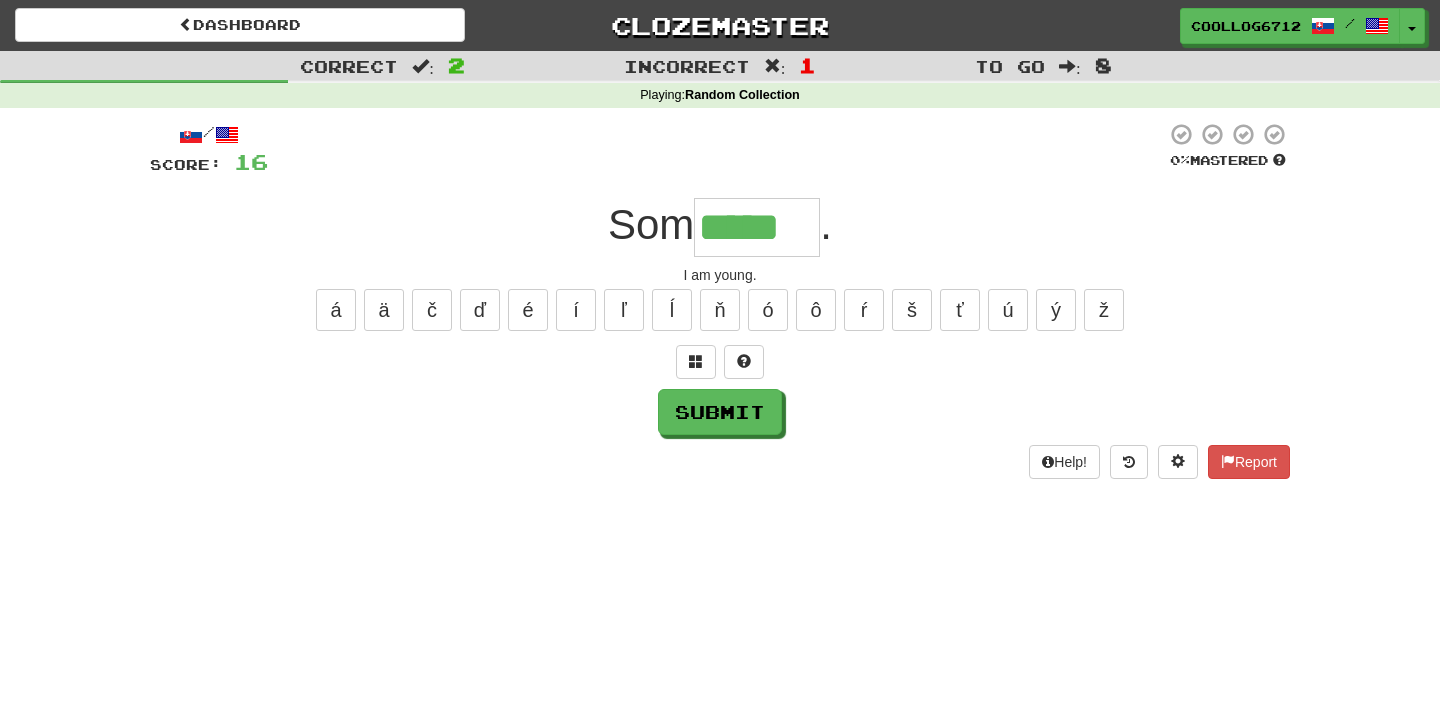 type on "*****" 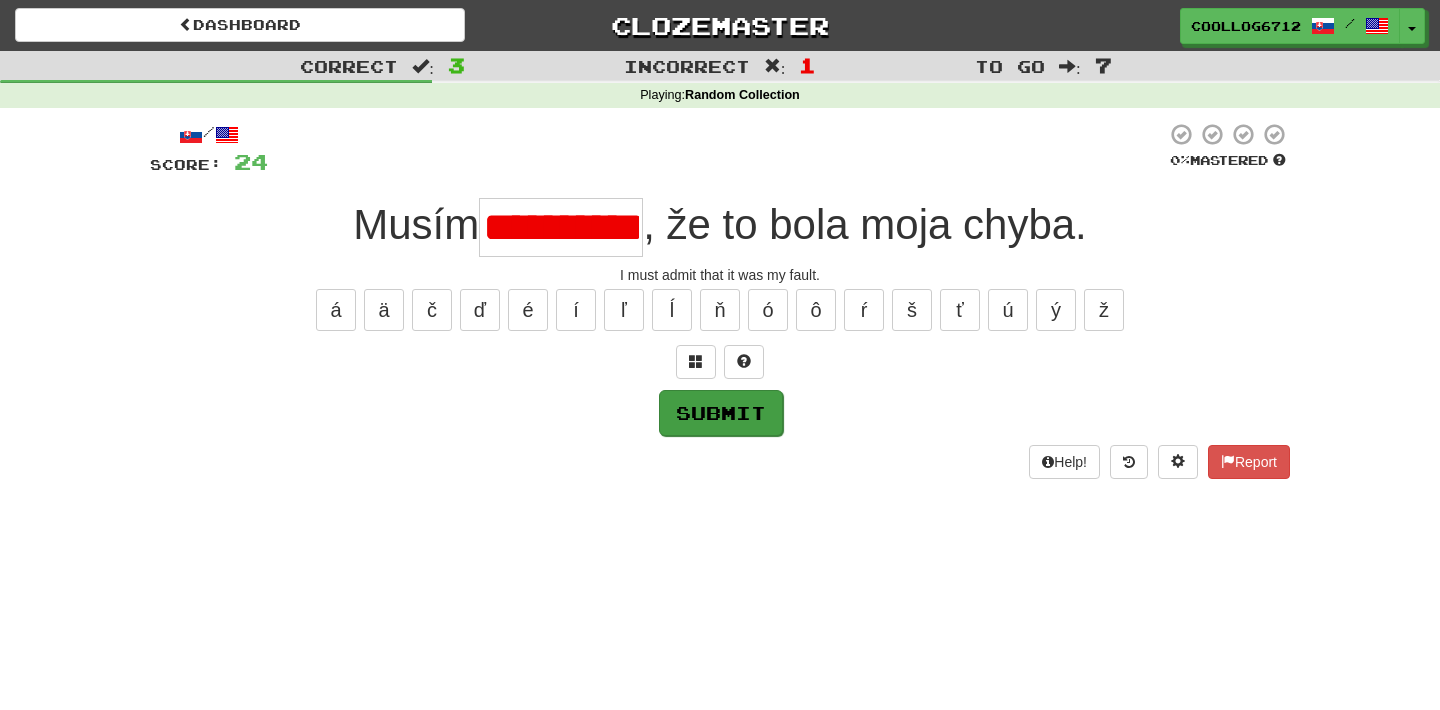 click on "Submit" at bounding box center (721, 413) 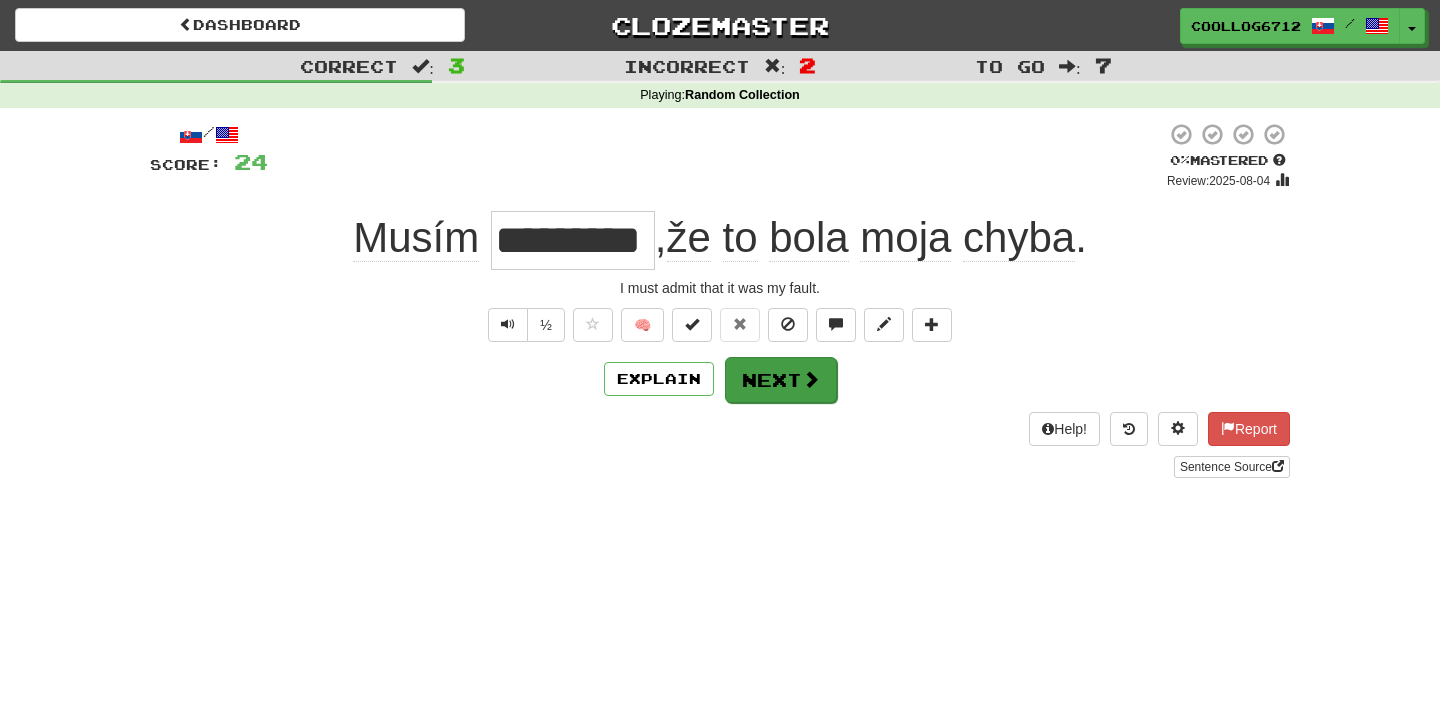 click on "Next" at bounding box center (781, 380) 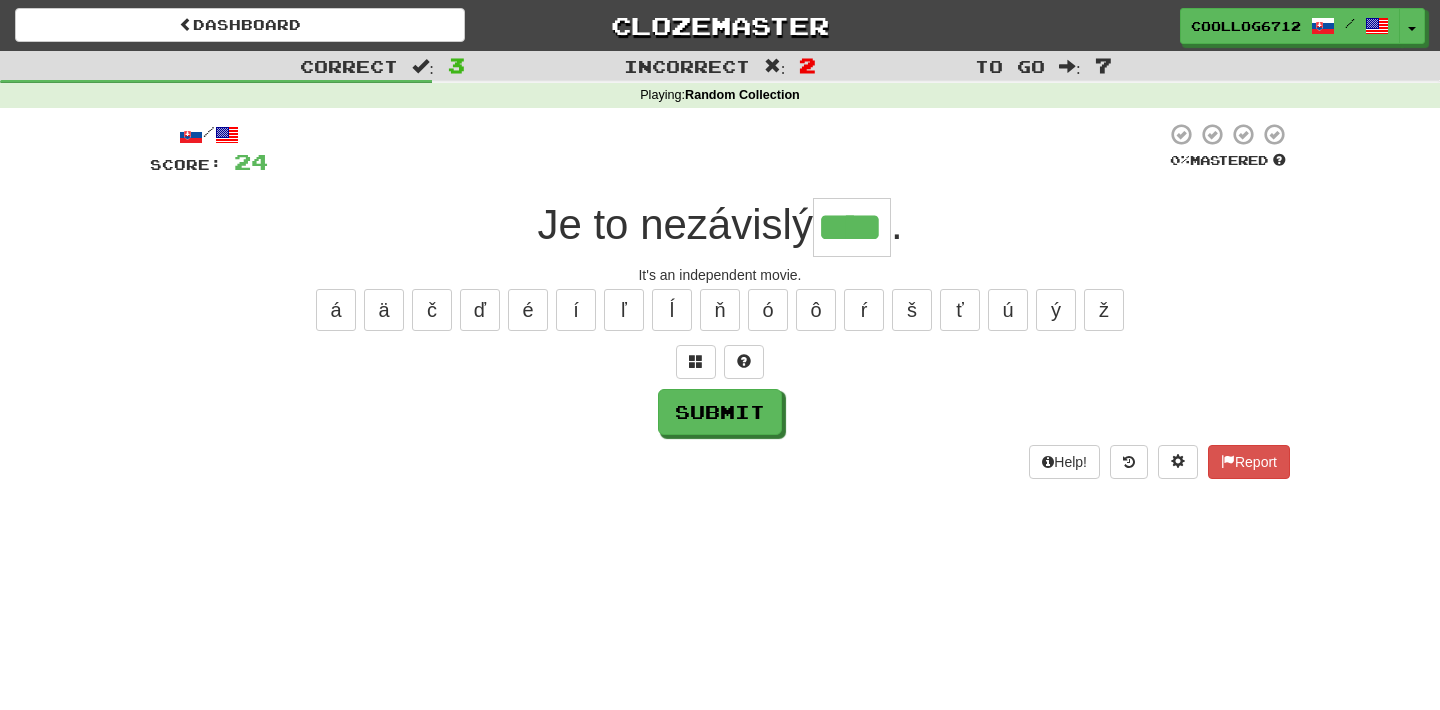 type on "****" 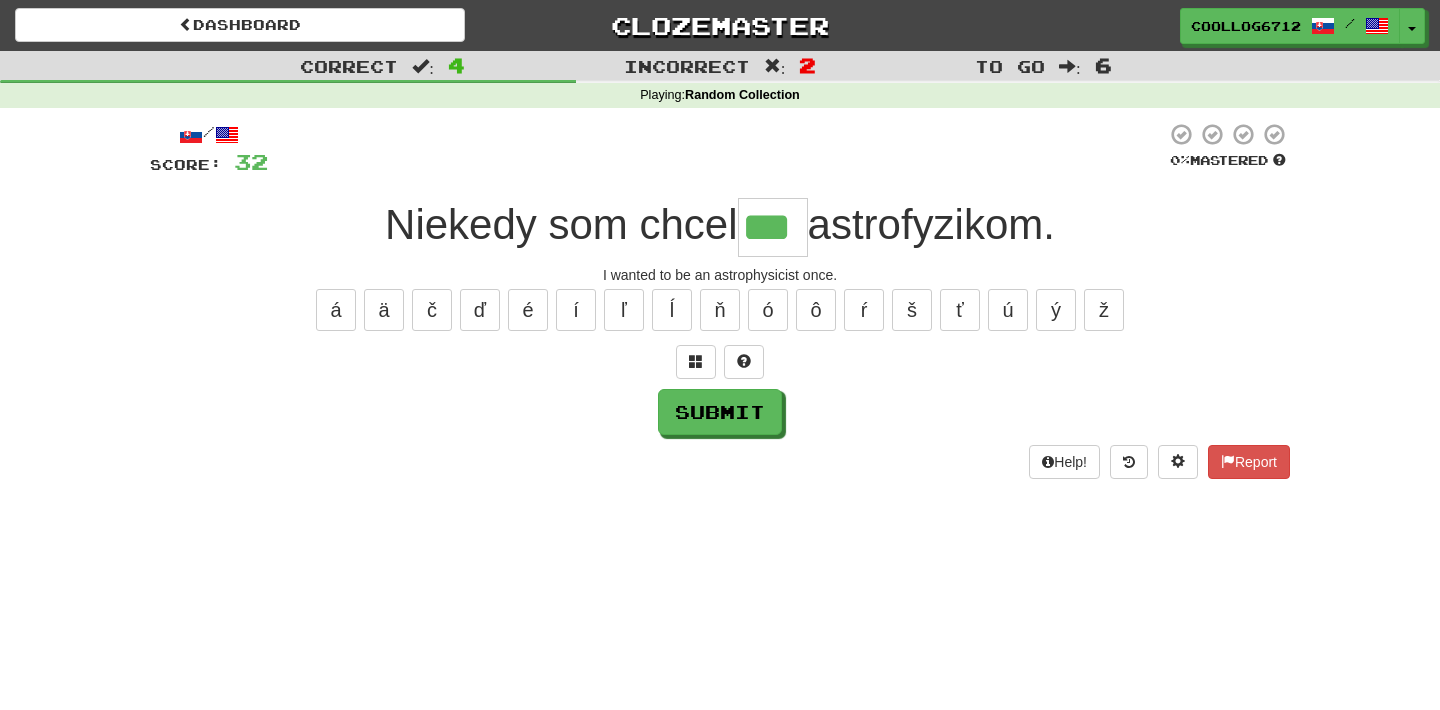 type on "***" 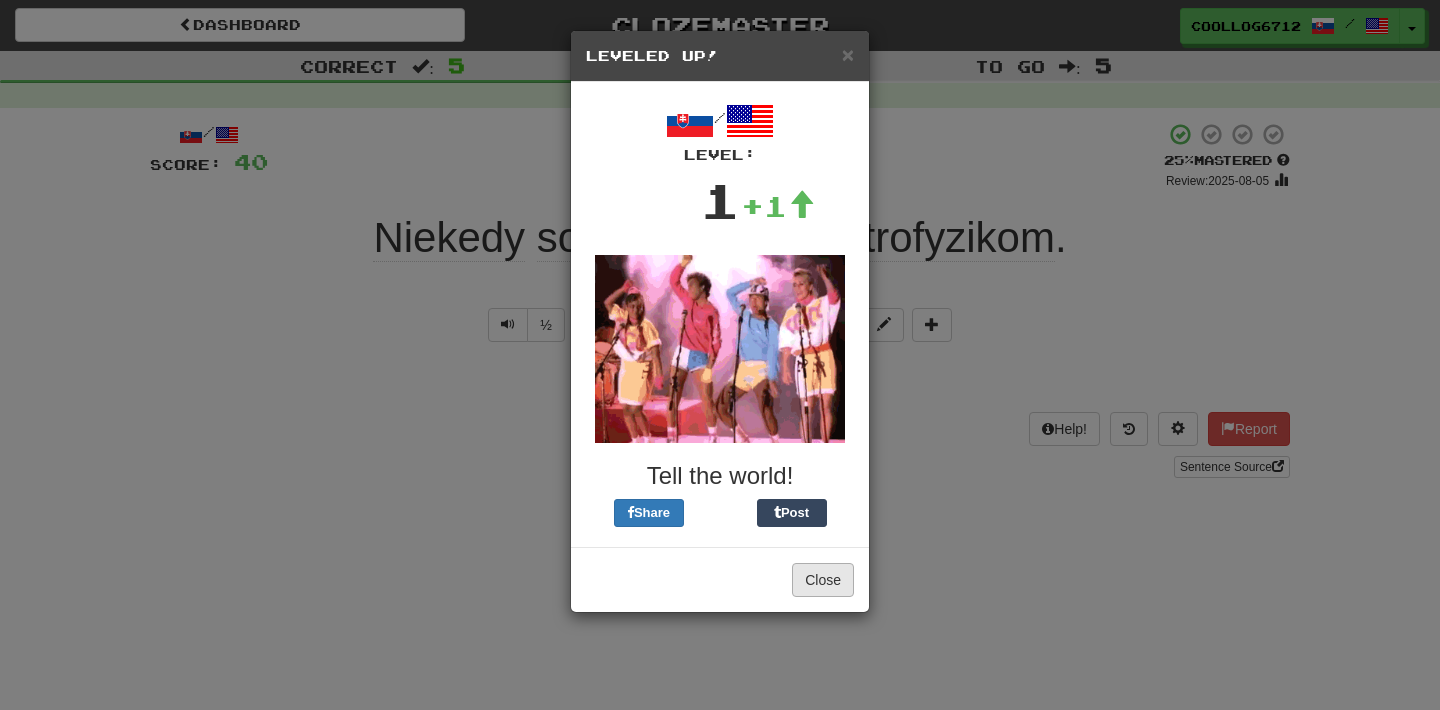 click on "Close" at bounding box center [823, 580] 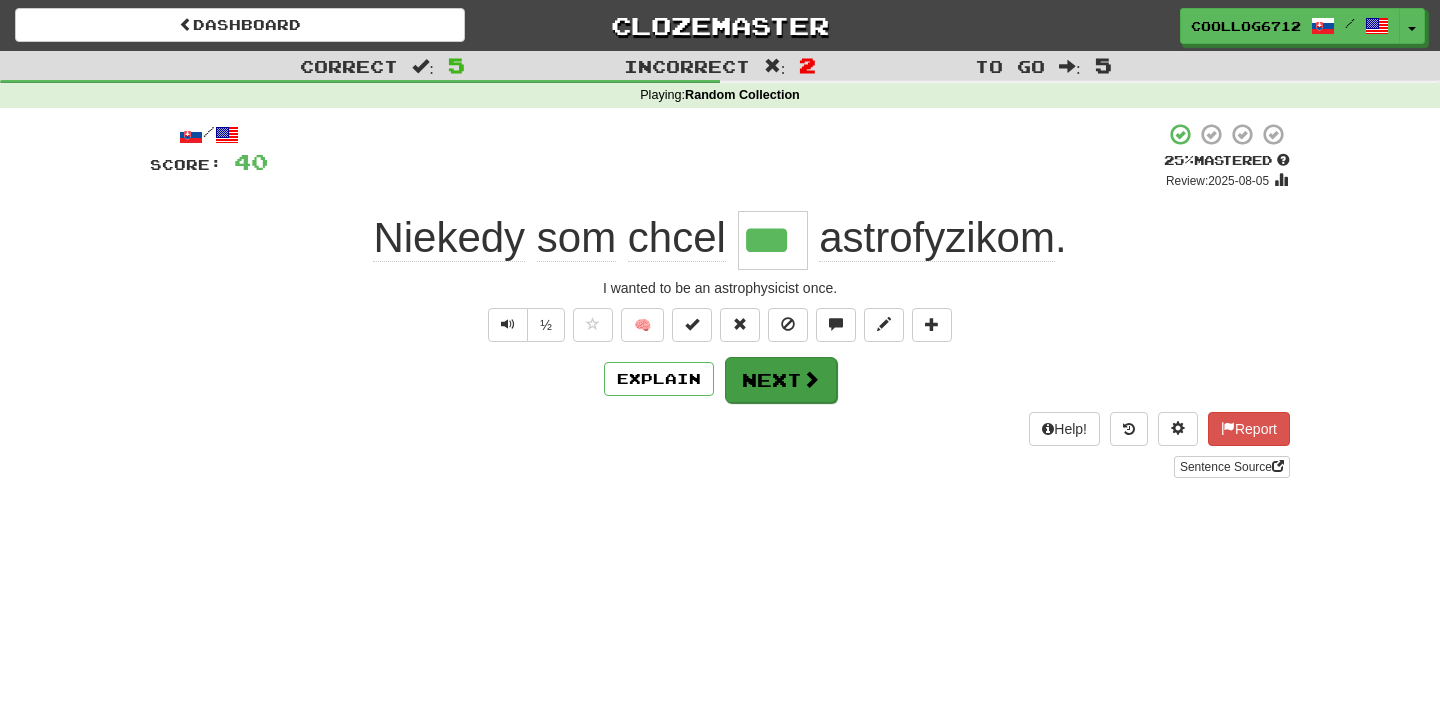 click on "Next" at bounding box center (781, 380) 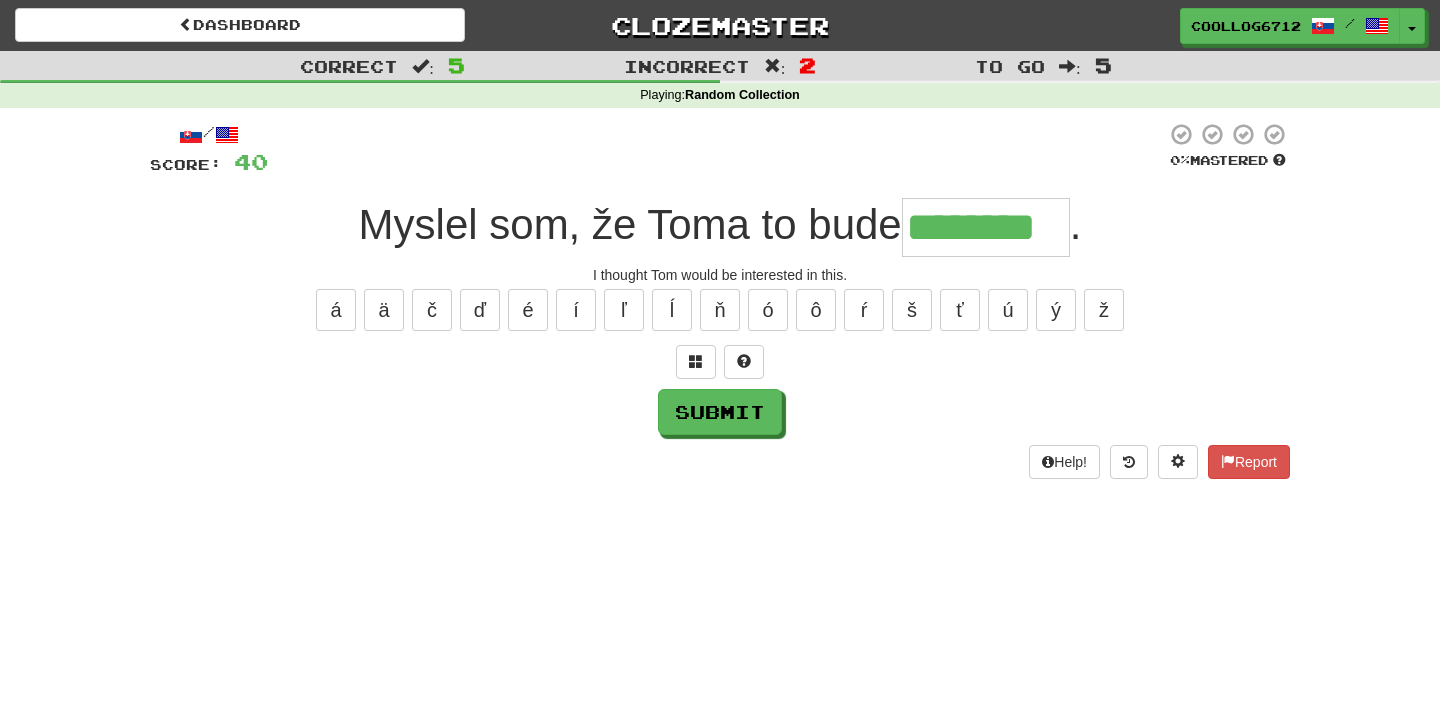 type on "********" 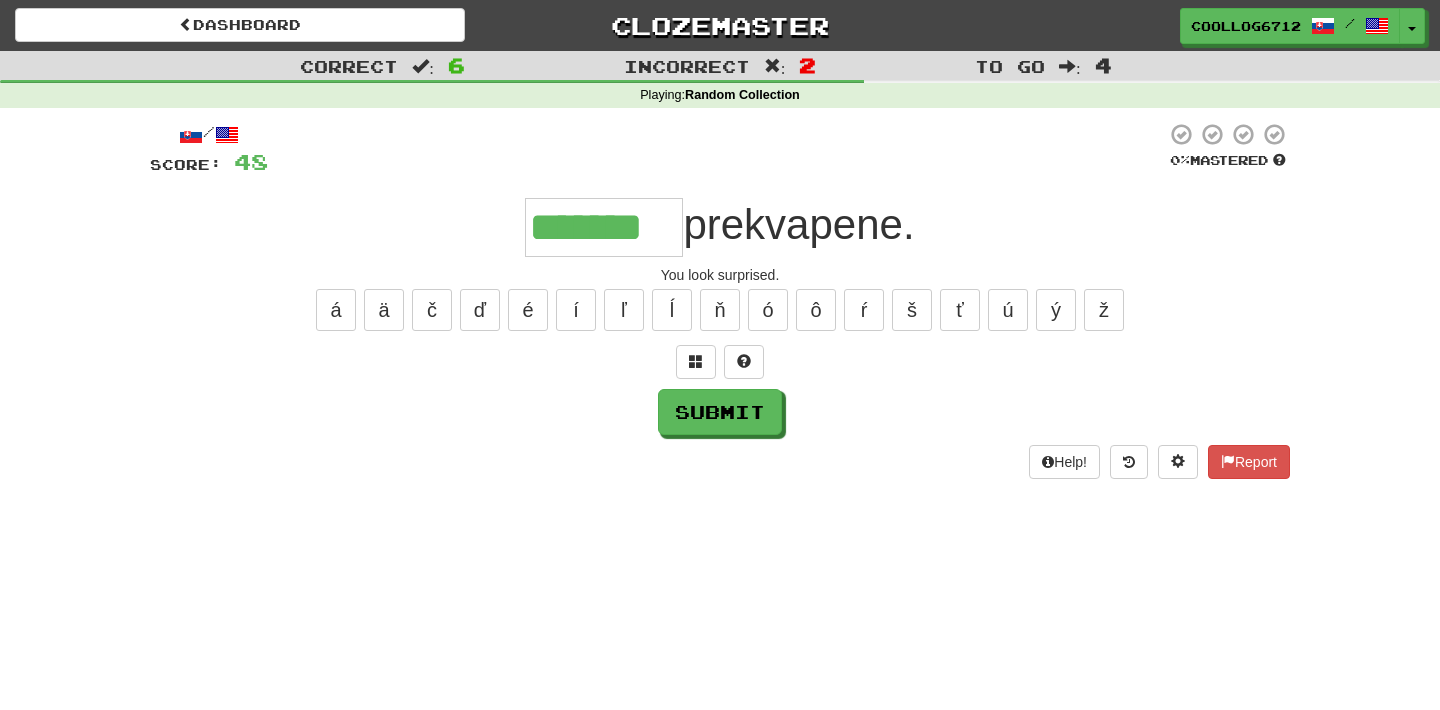 type on "*******" 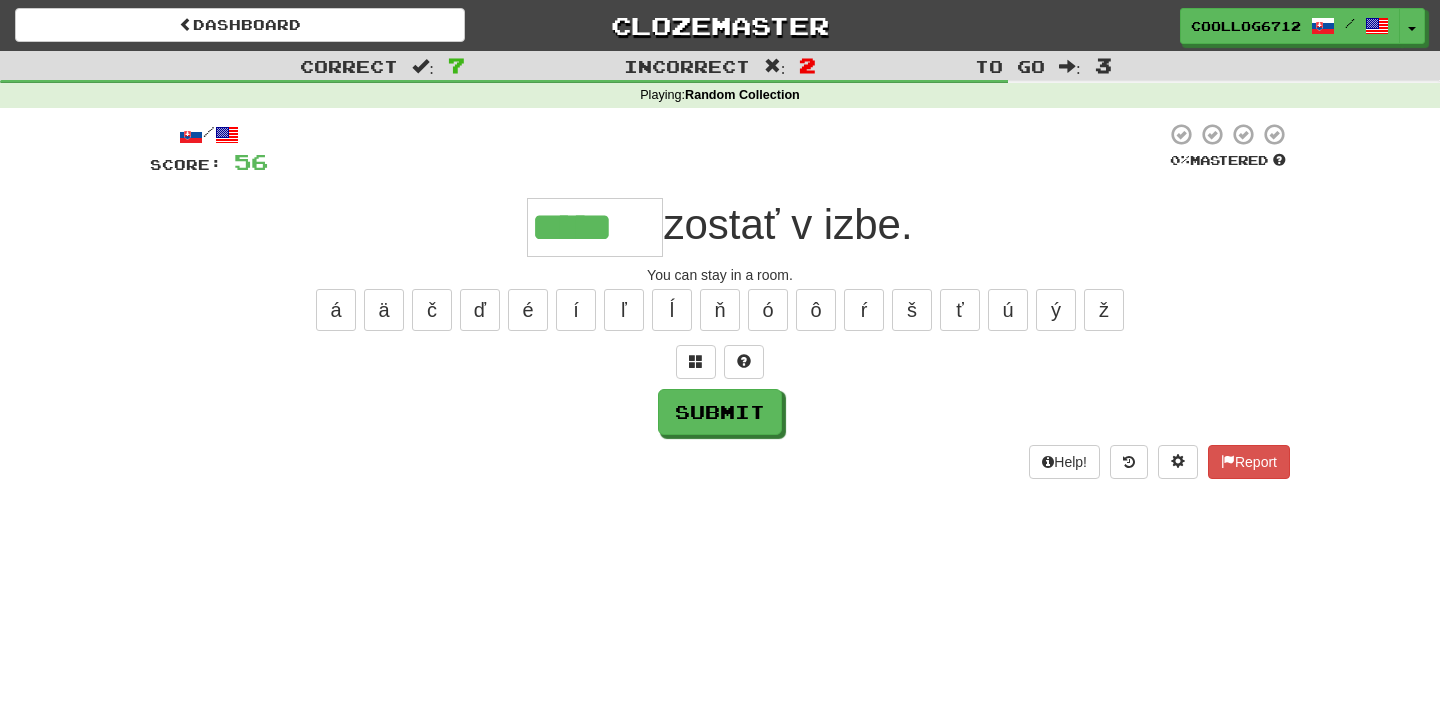 type on "*****" 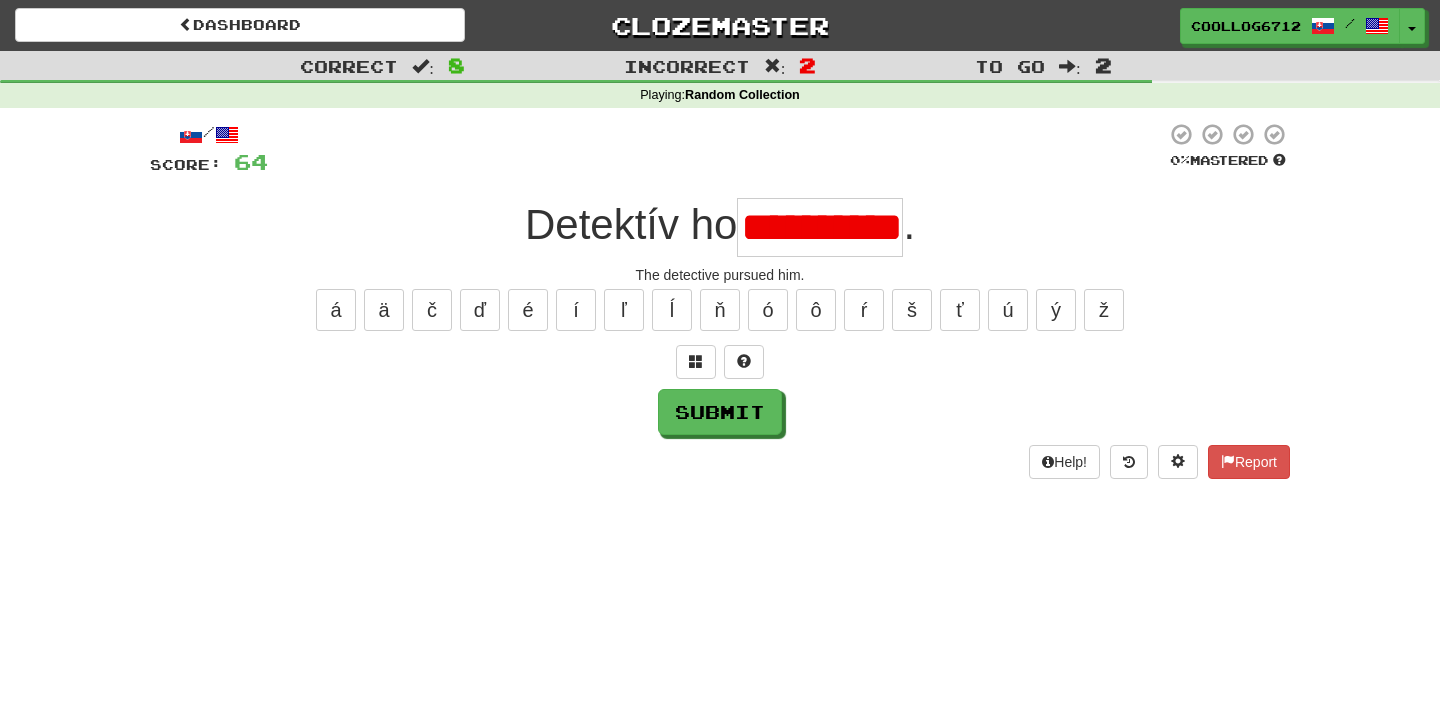 type on "**********" 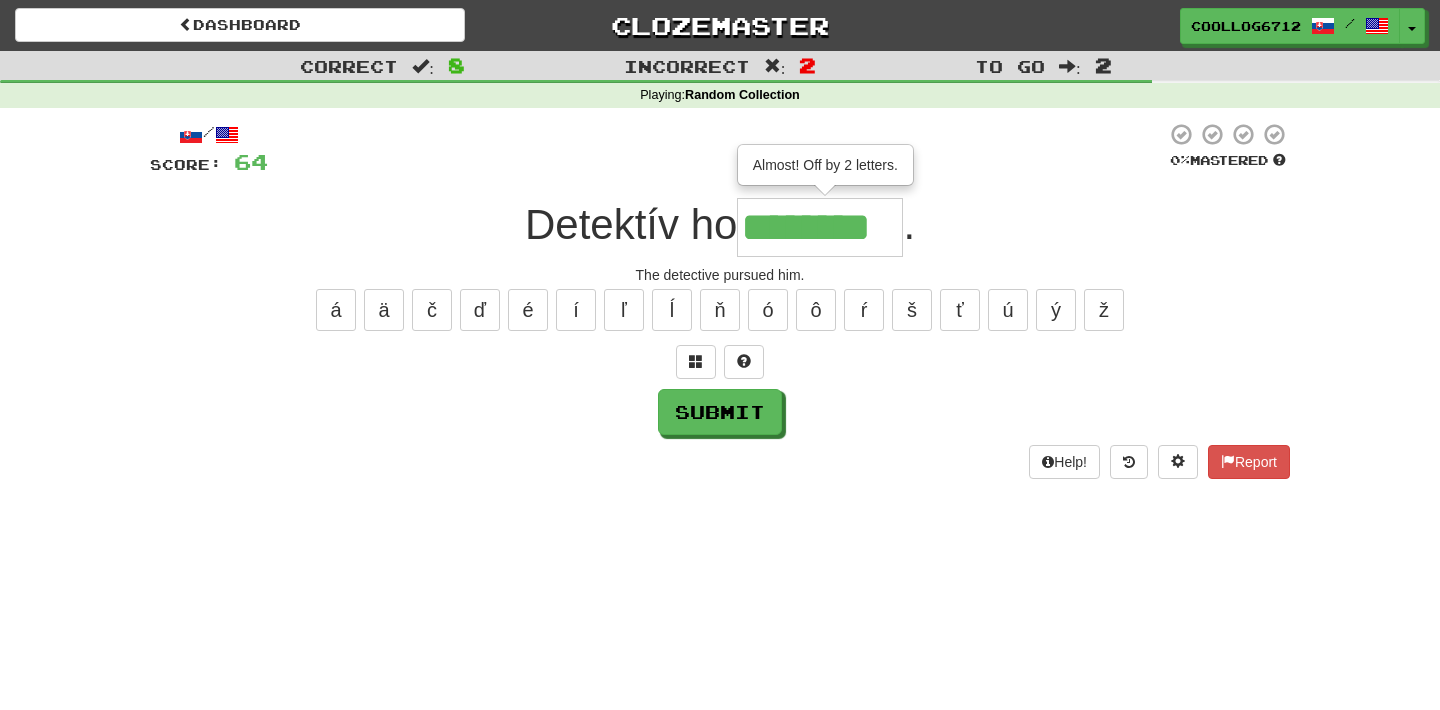 type on "********" 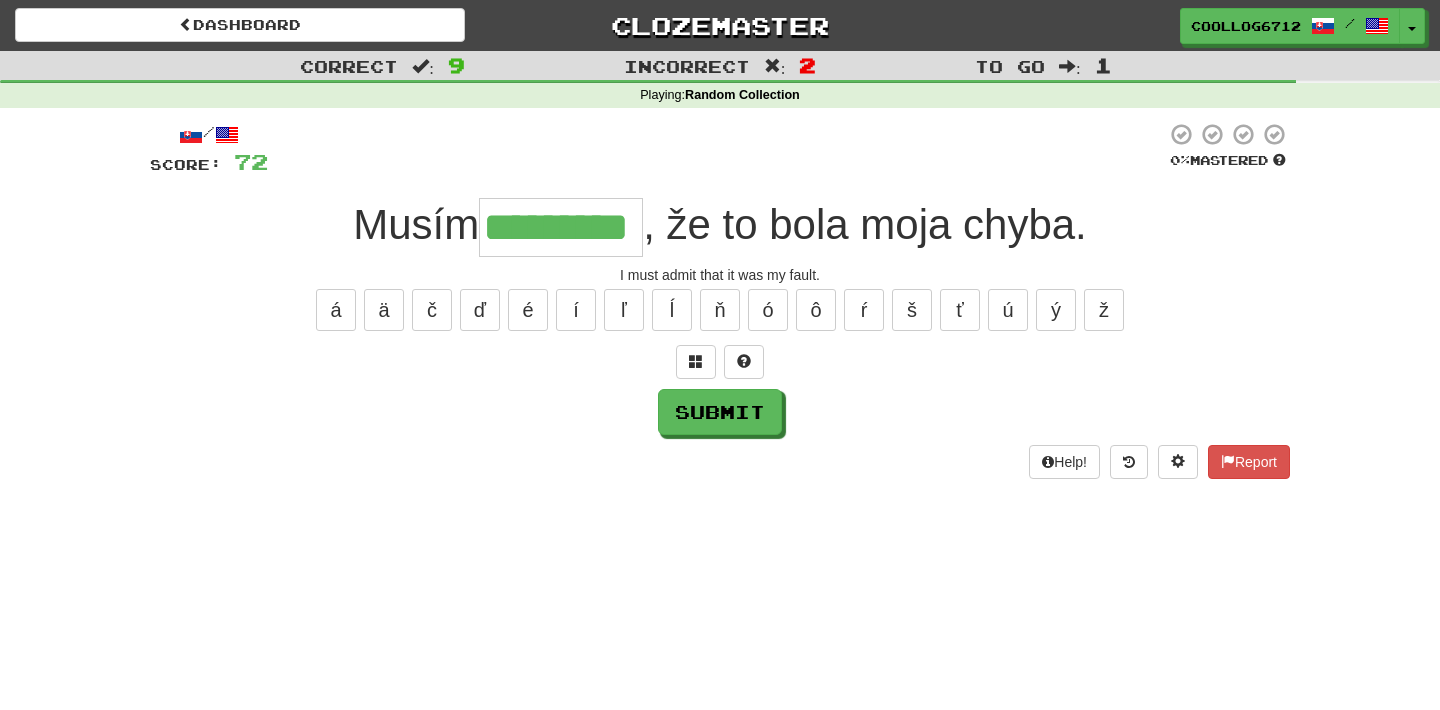 type on "*********" 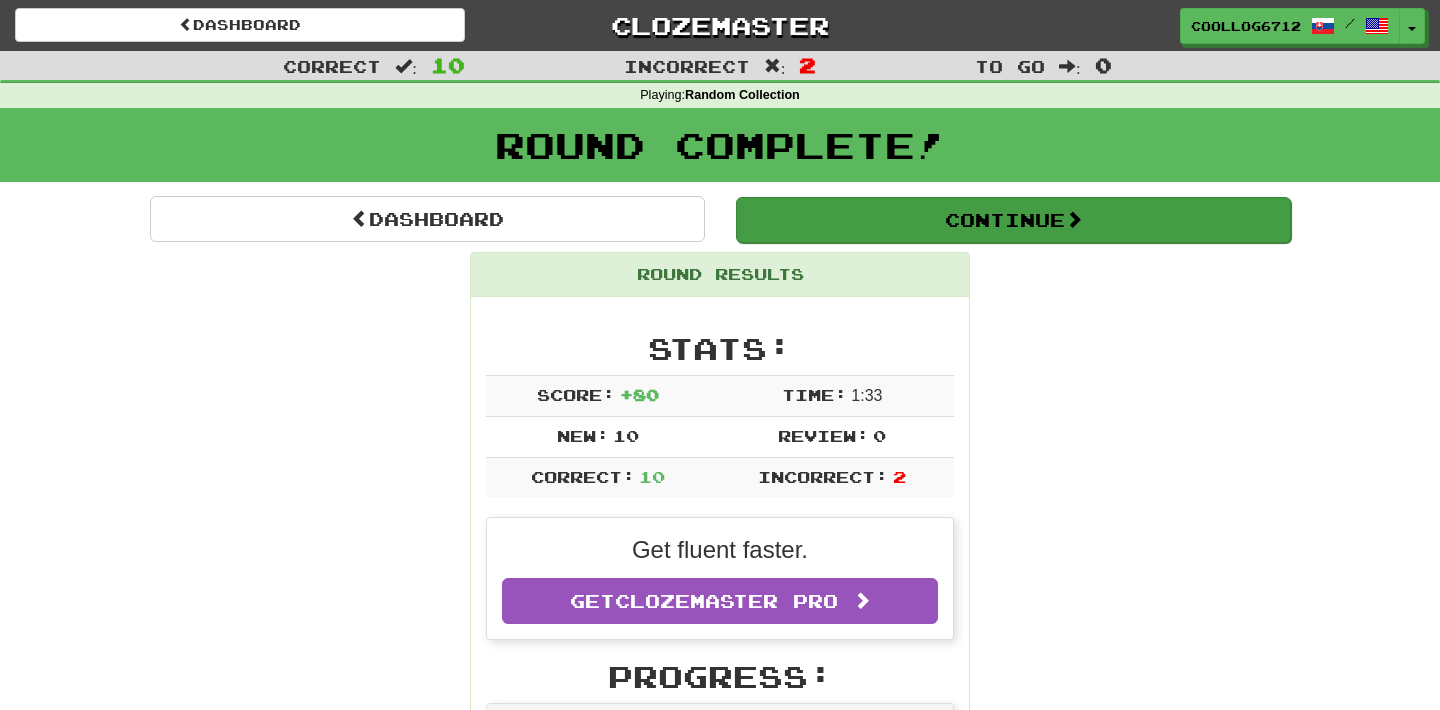 scroll, scrollTop: 0, scrollLeft: 0, axis: both 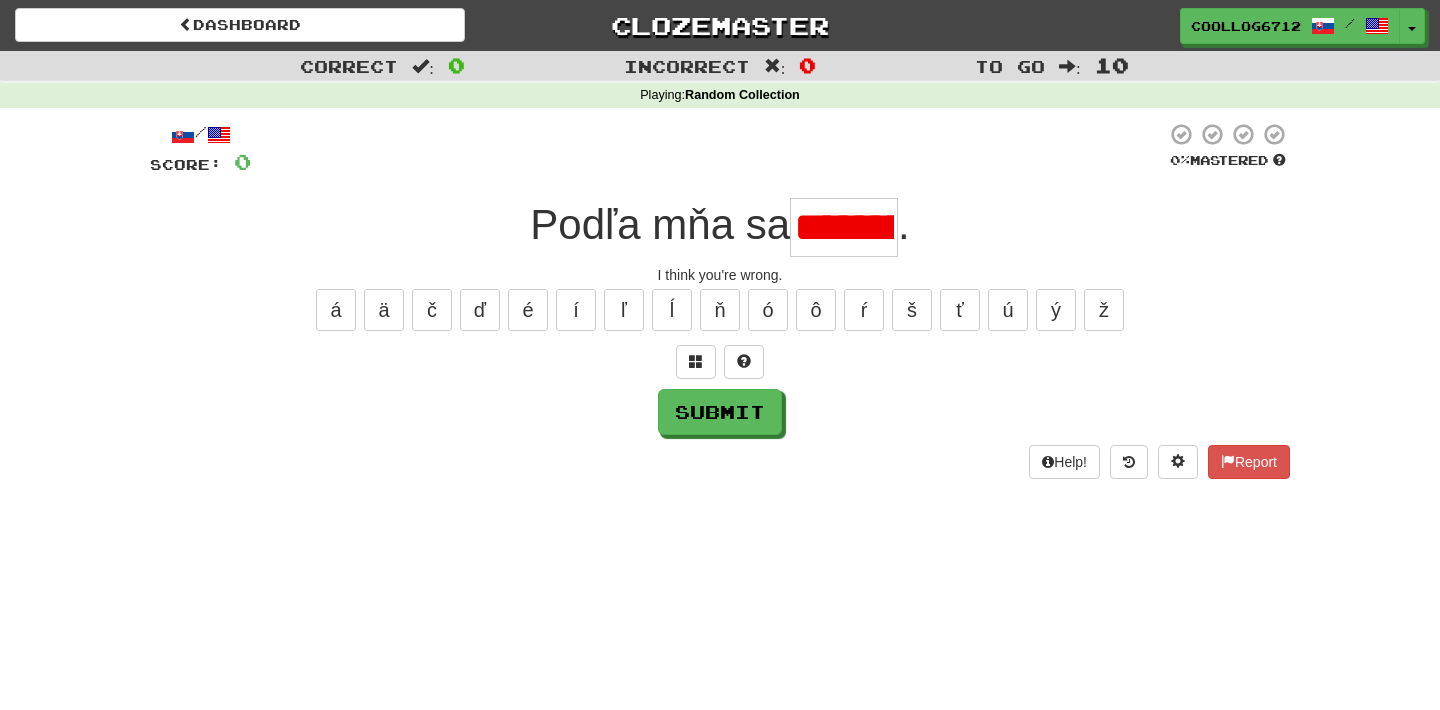 type on "*****" 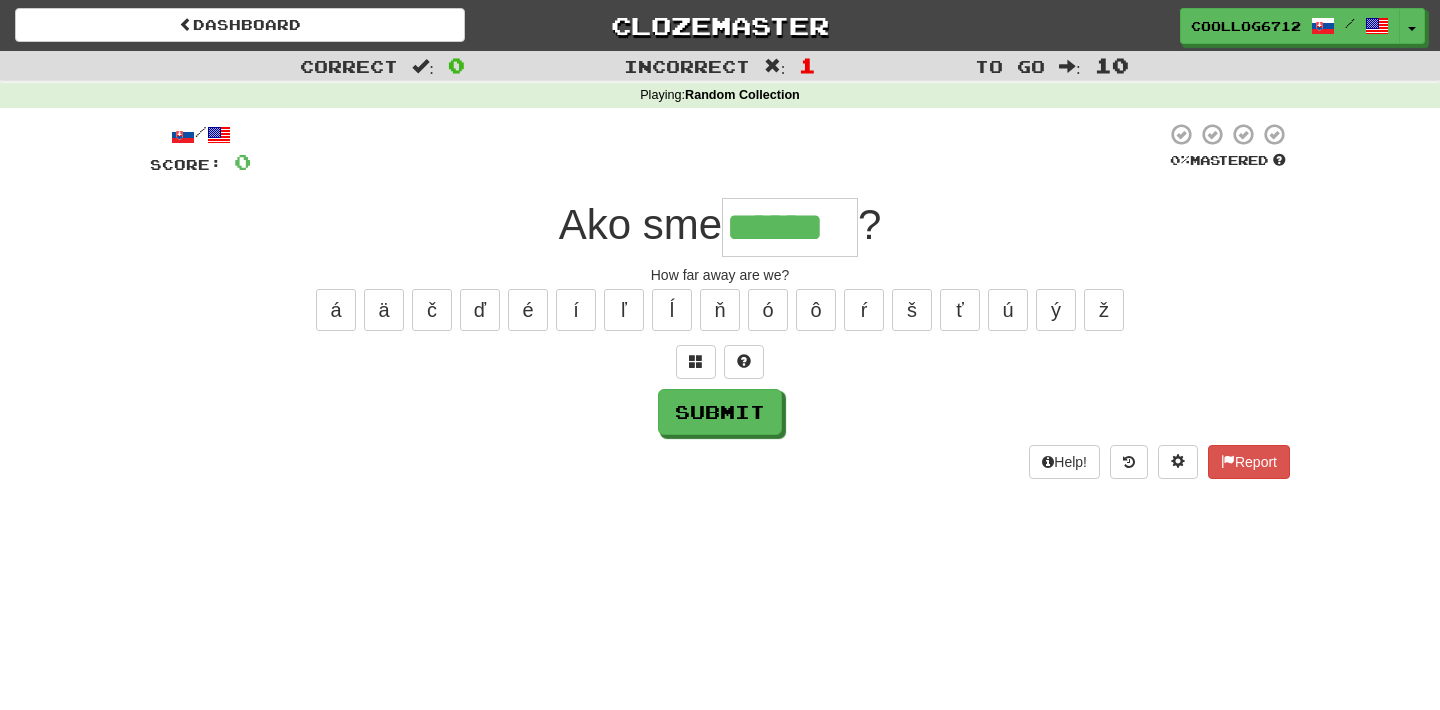 type on "******" 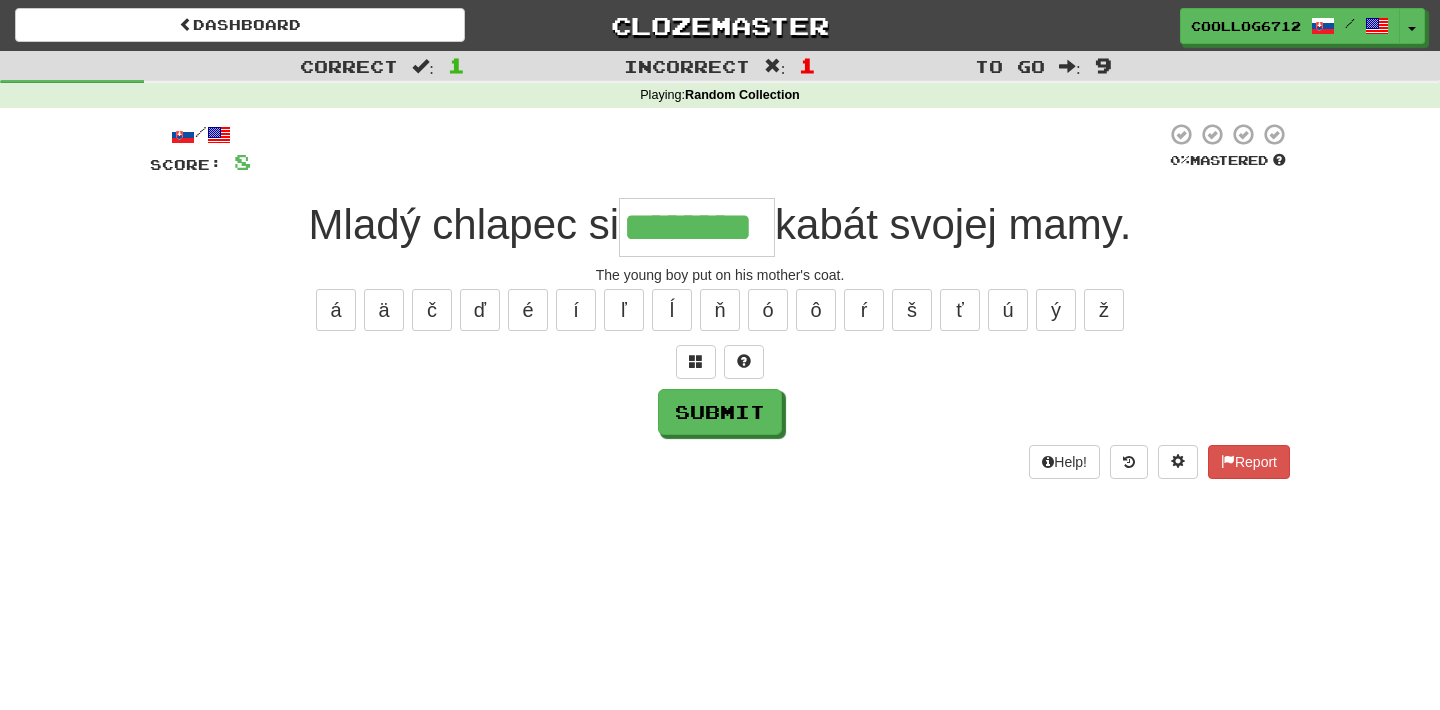 type on "********" 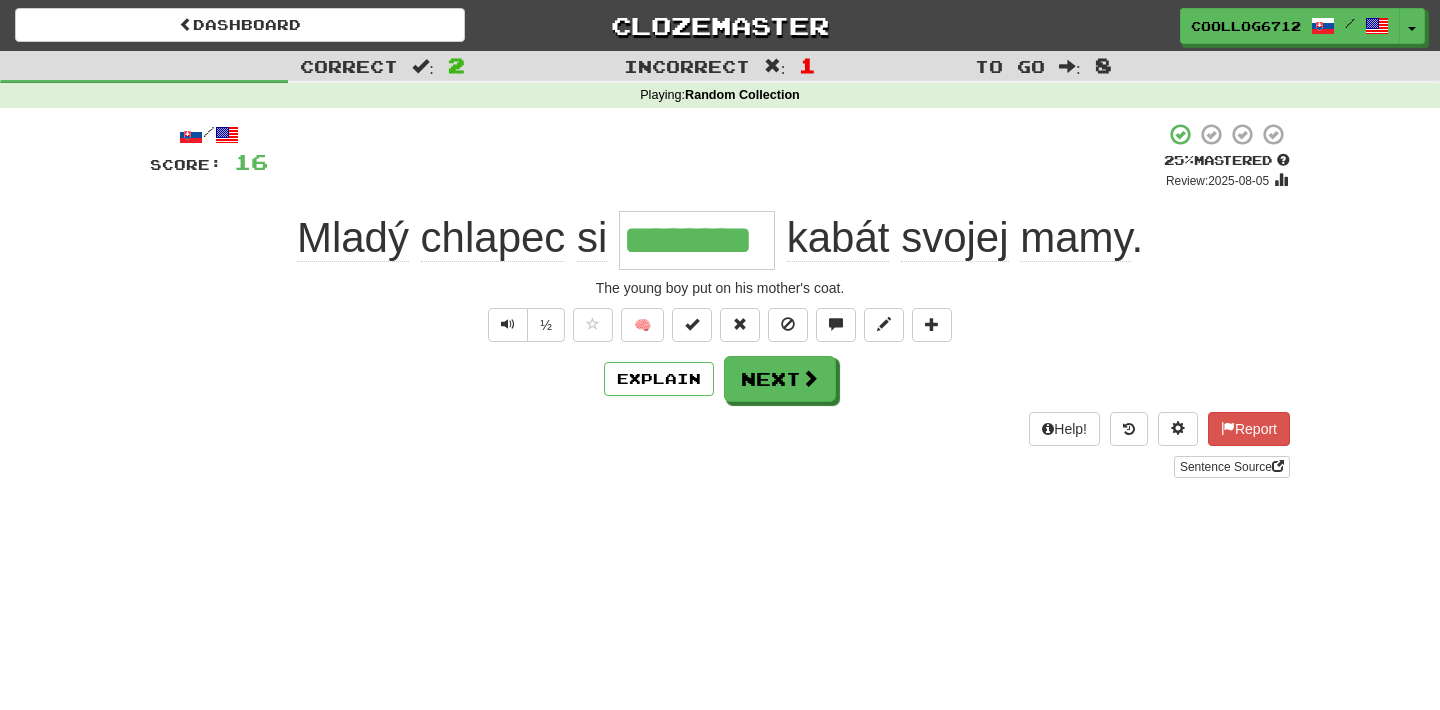 type 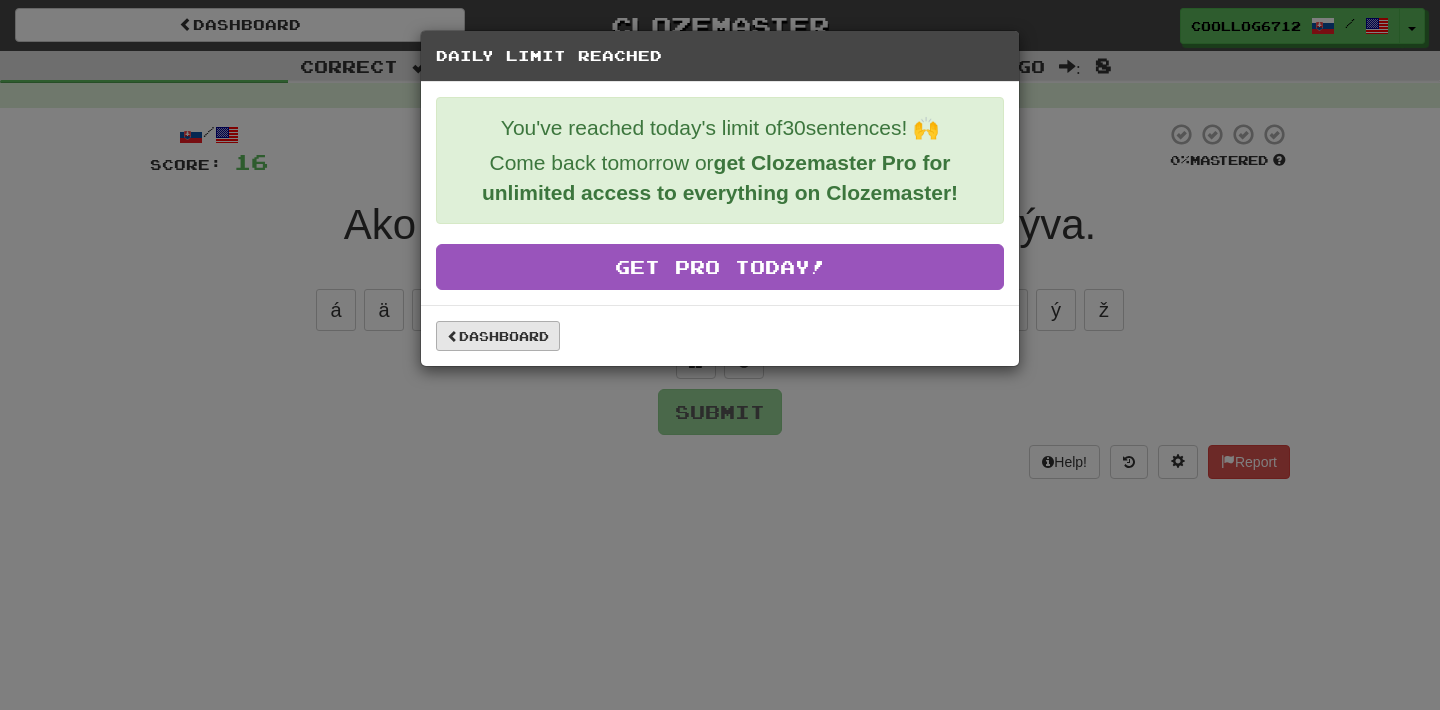 click on "Dashboard" at bounding box center (498, 336) 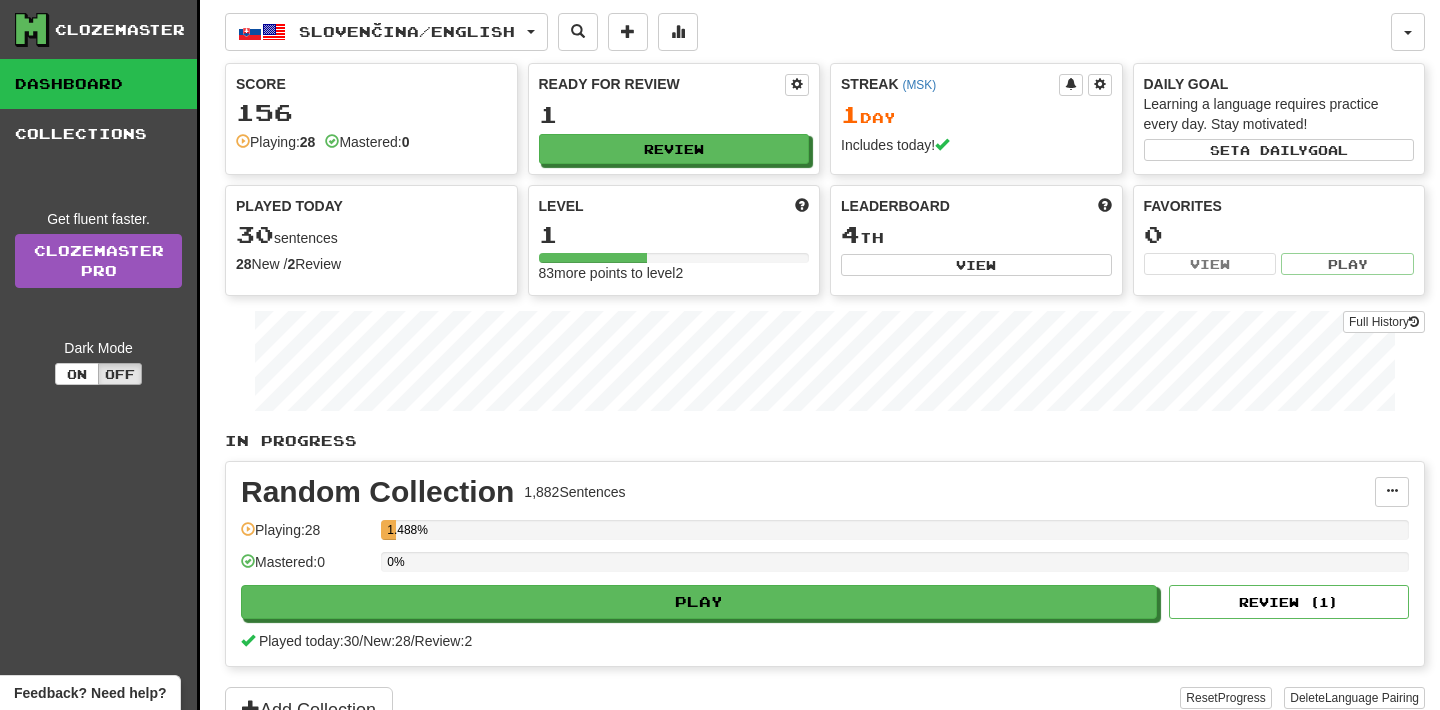 scroll, scrollTop: 0, scrollLeft: 0, axis: both 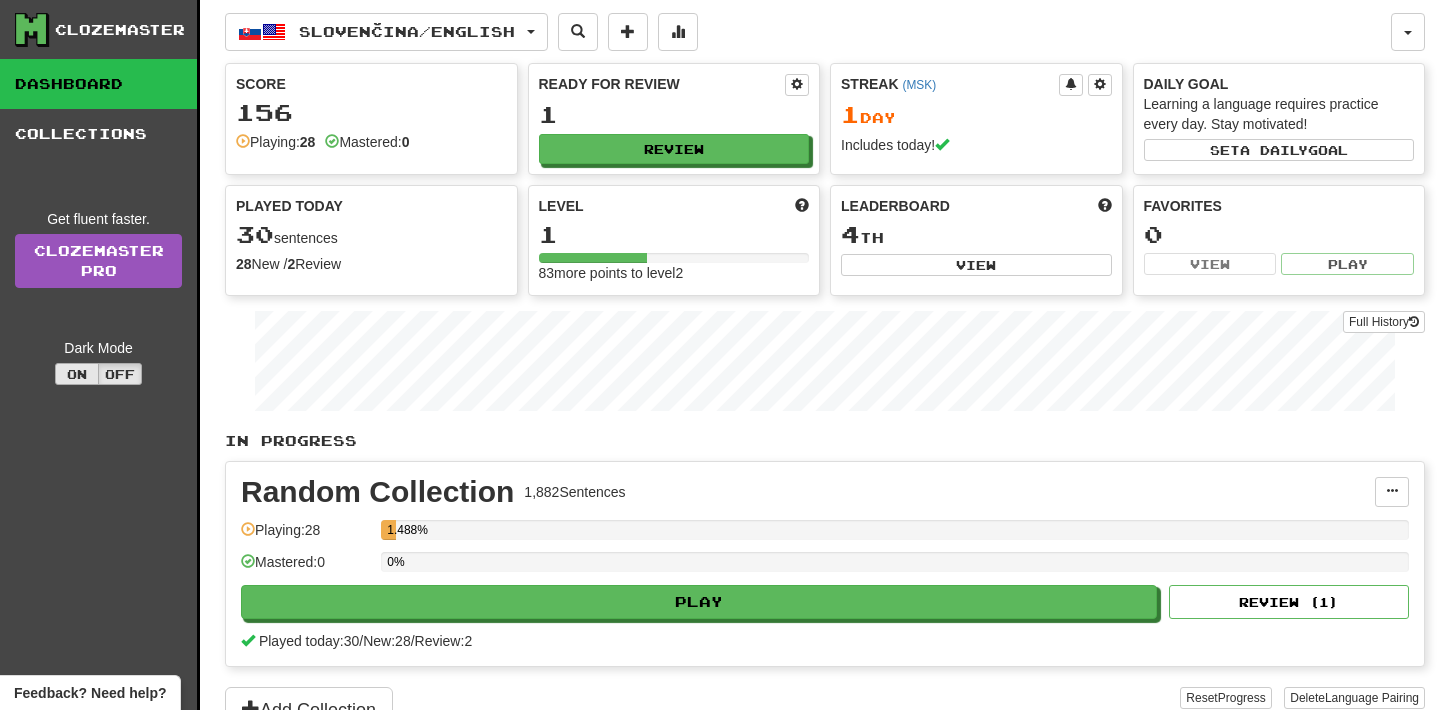 click on "On" at bounding box center (77, 374) 